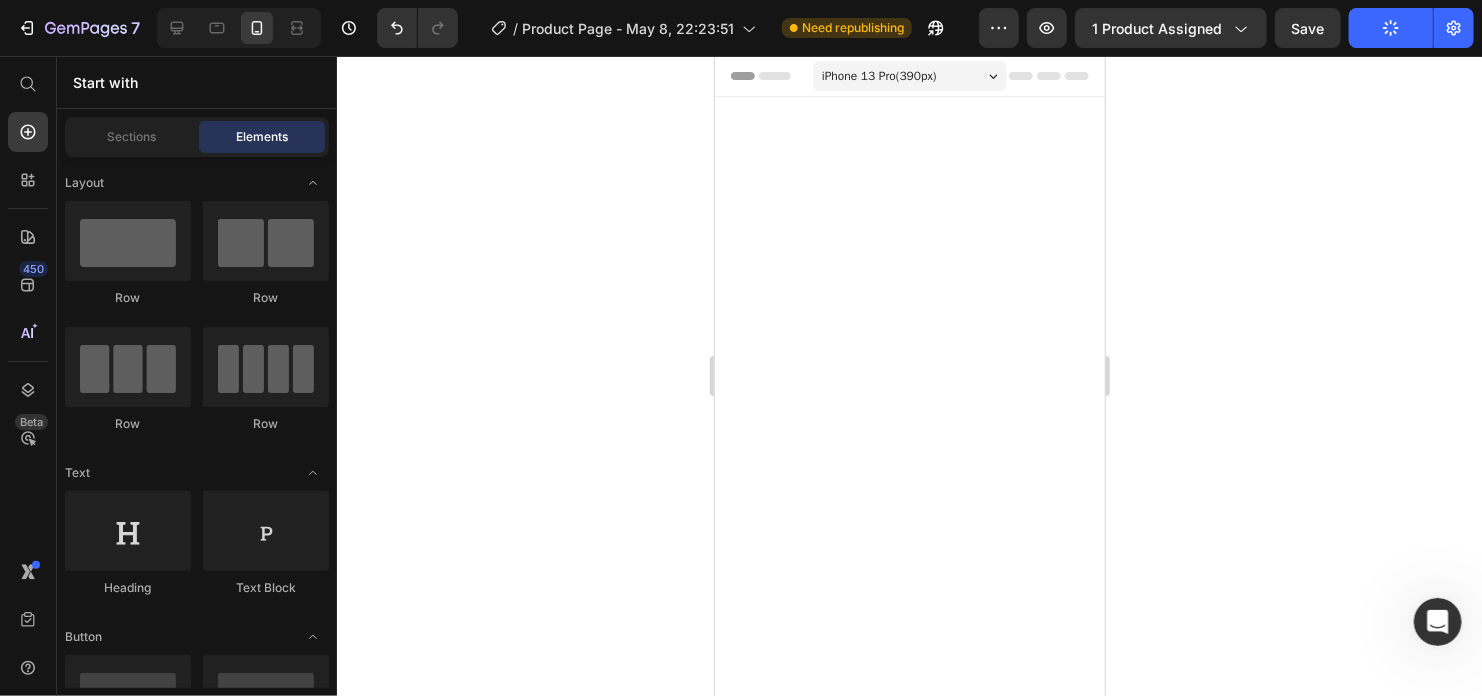 scroll, scrollTop: 2488, scrollLeft: 0, axis: vertical 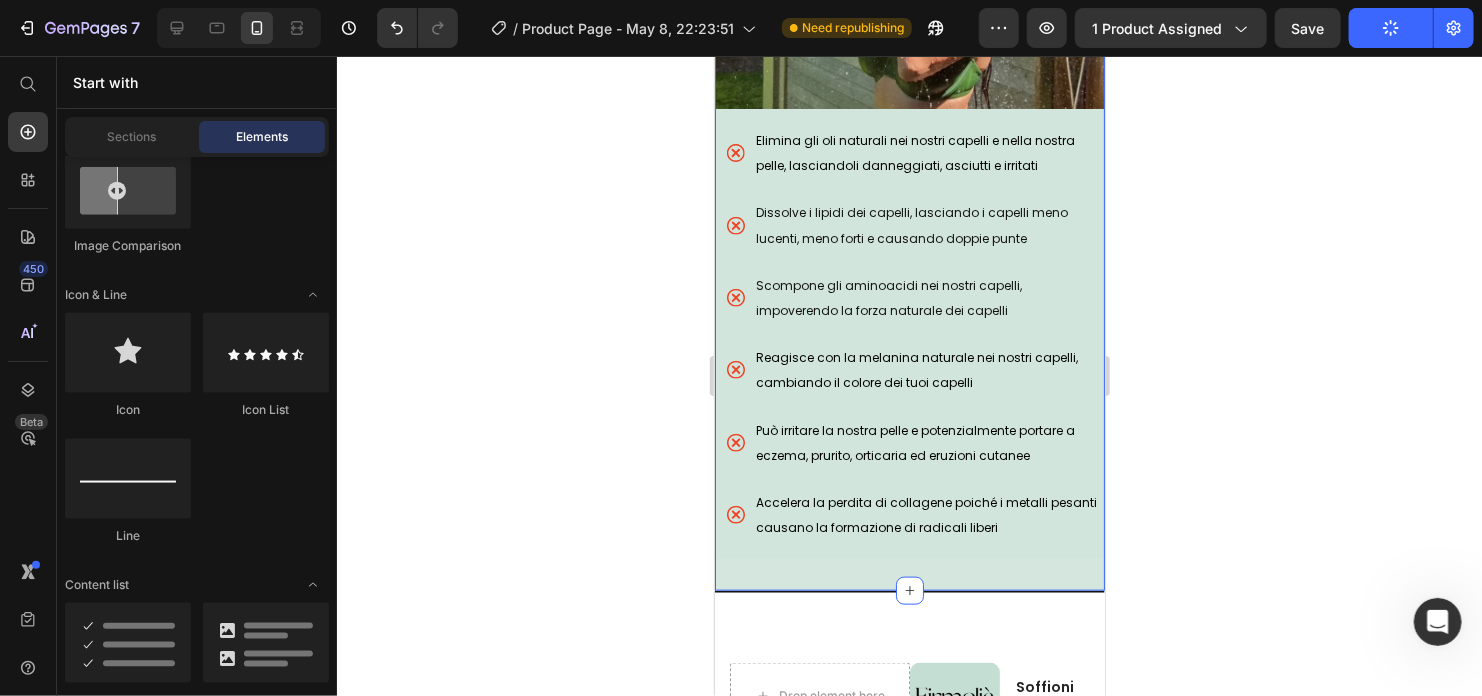 click on "PERCHE' E' NECESSARIO RIMUOVERE IL CLORO E ALTRI CONTAMINANTI  Heading Image Elimina gli oli naturali nei nostri capelli e nella nostra pelle, lasciandoli danneggiati, asciutti e irritati Dissolve i lipidi dei capelli, lasciando i capelli meno lucenti, meno forti e causando doppie punte Scompone gli aminoacidi nei nostri capelli, impoverendo la forza naturale dei capelli Reagisce con la melanina naturale nei nostri capelli, cambiando il colore dei tuoi capelli Può irritare la nostra pelle e potenzialmente portare a eczema, prurito, orticaria ed eruzioni cutanee Accelera la perdita di collagene poiché i metalli pesanti causano la formazione di radicali liberi Item List Section 9" at bounding box center [909, 74] 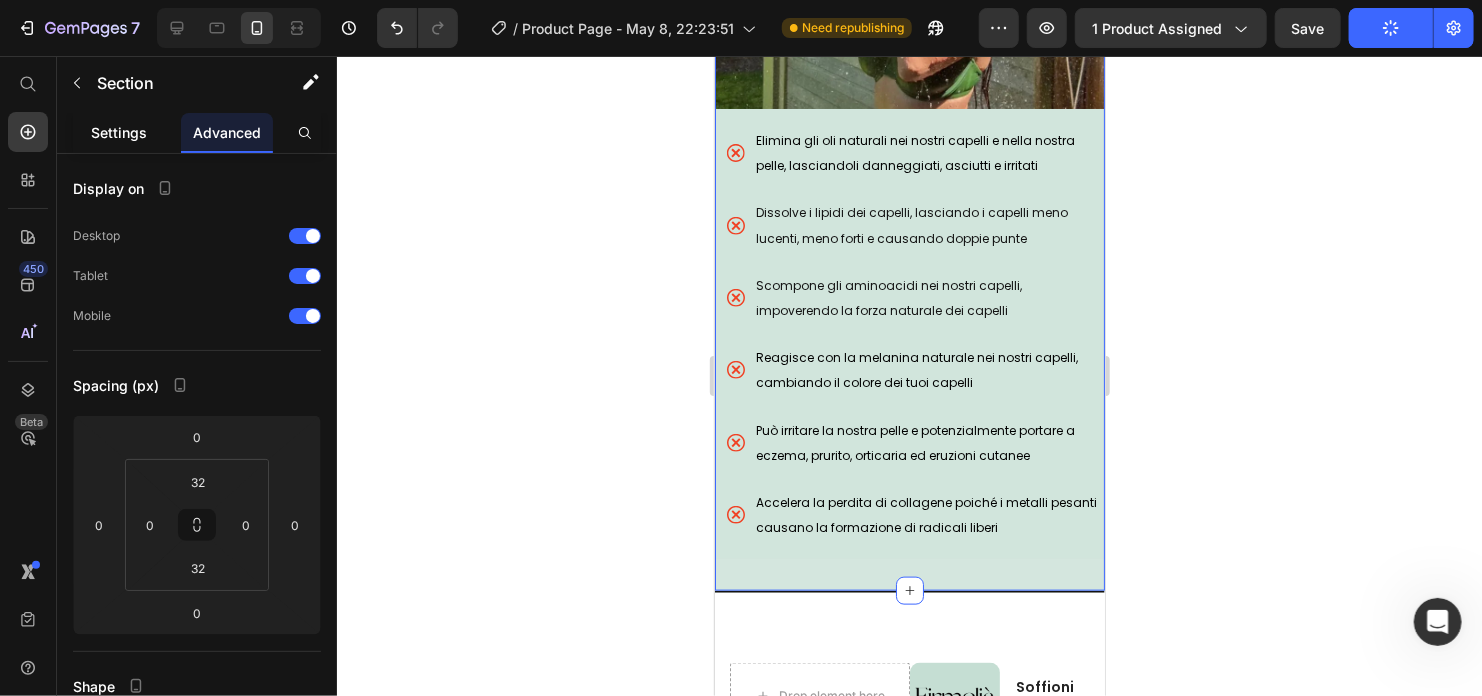 click on "Settings" 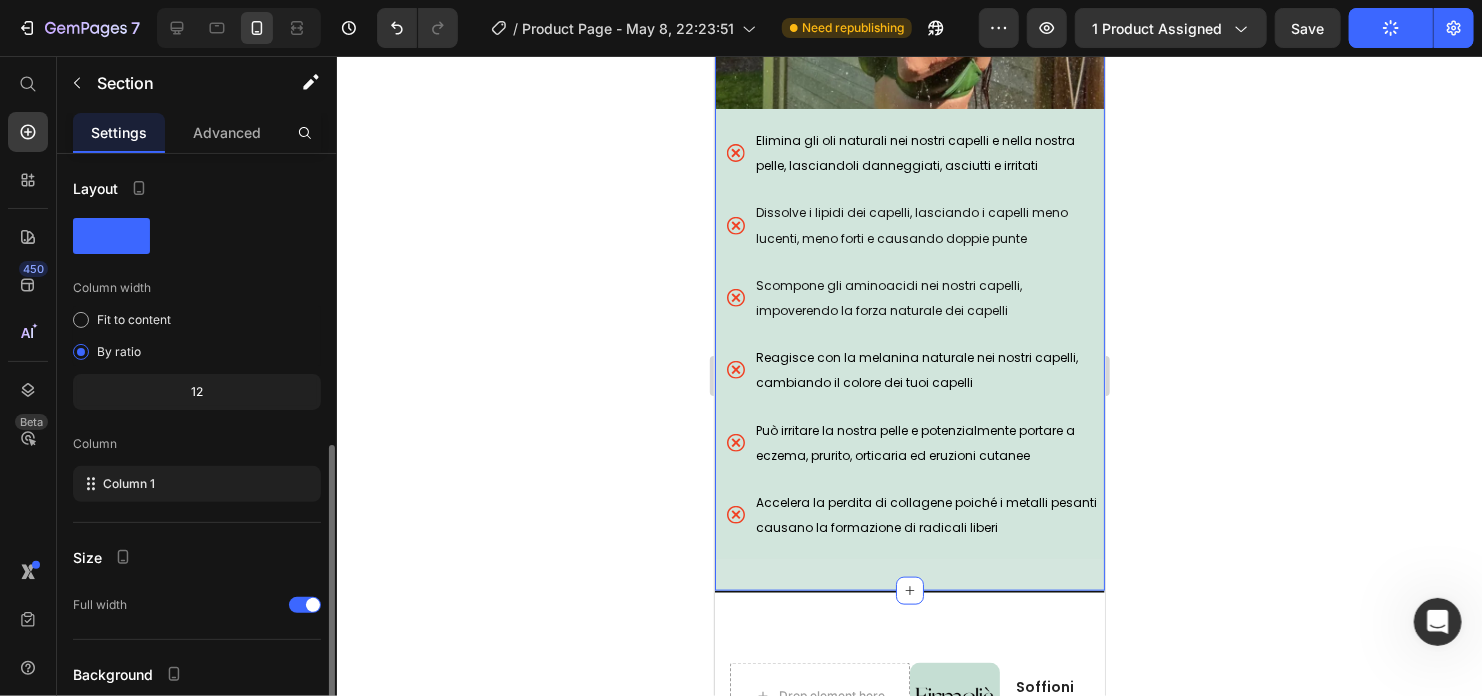 scroll, scrollTop: 163, scrollLeft: 0, axis: vertical 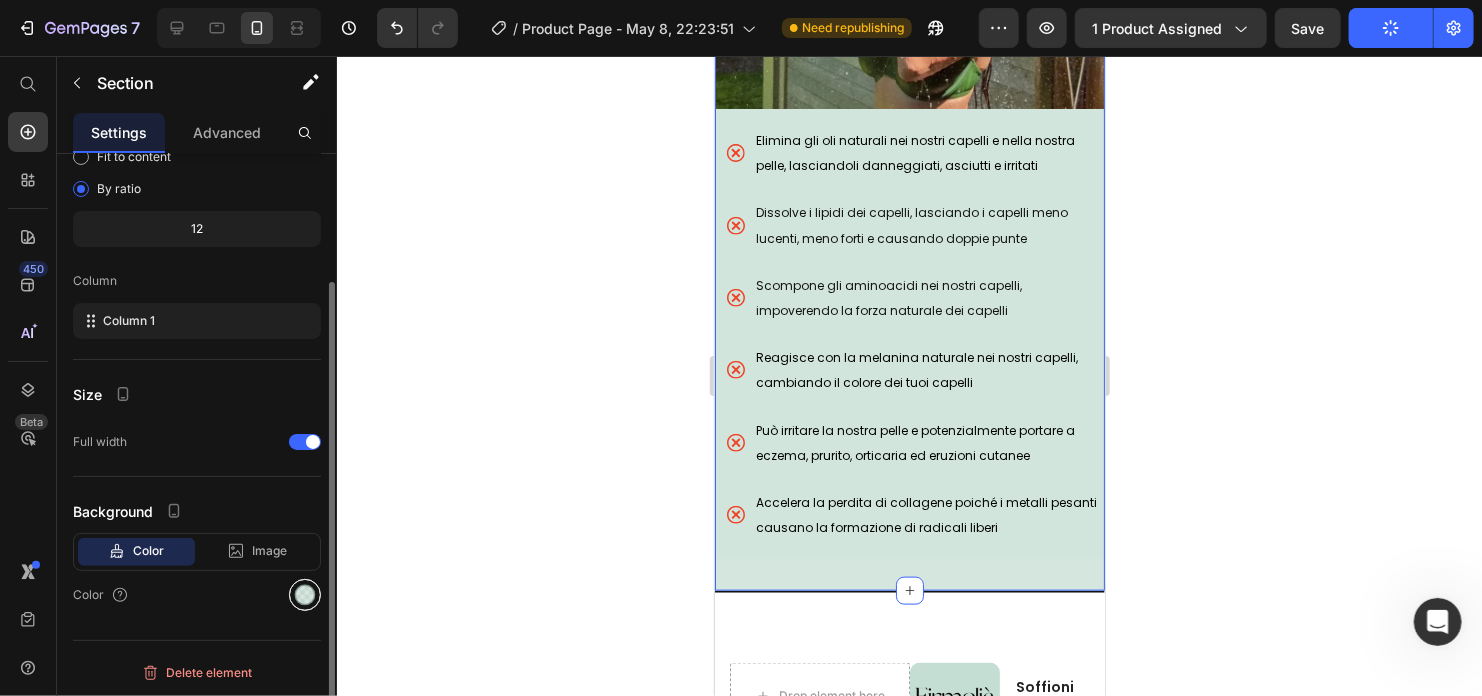 click at bounding box center (305, 595) 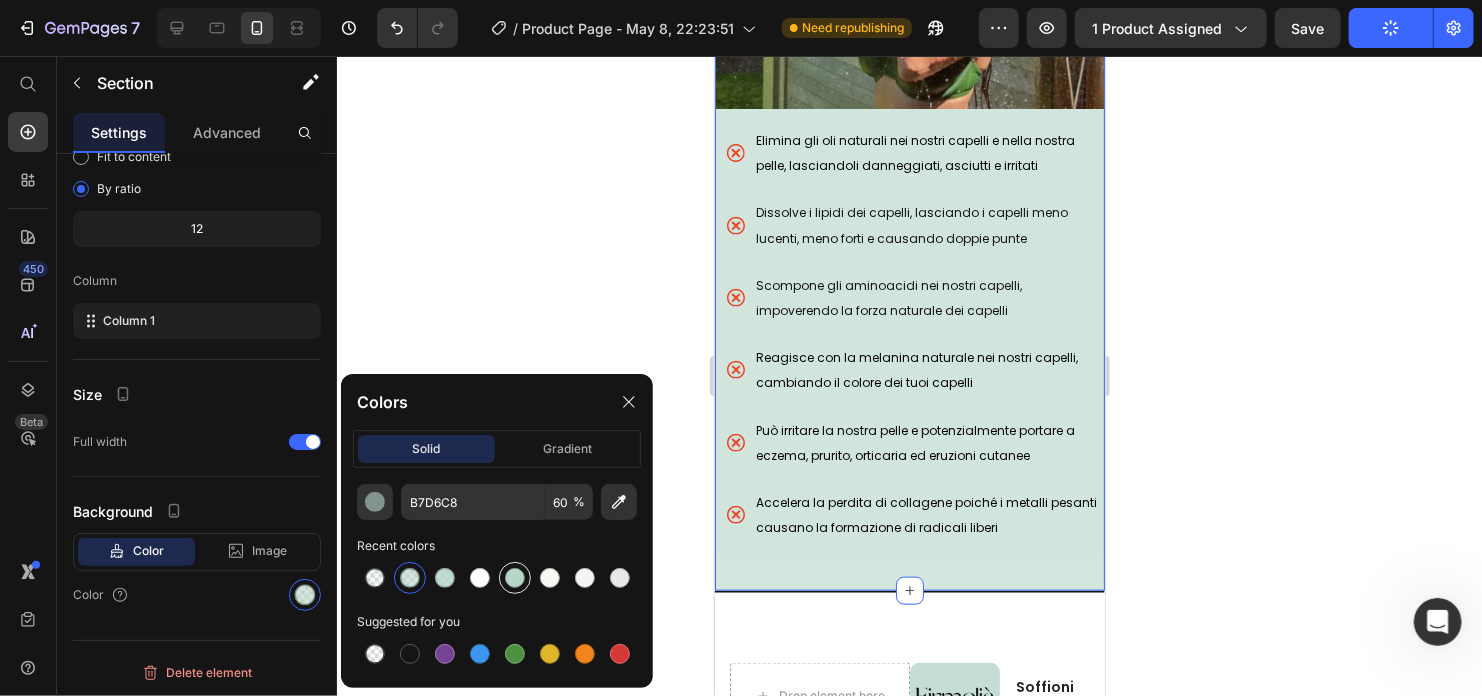 click at bounding box center (515, 578) 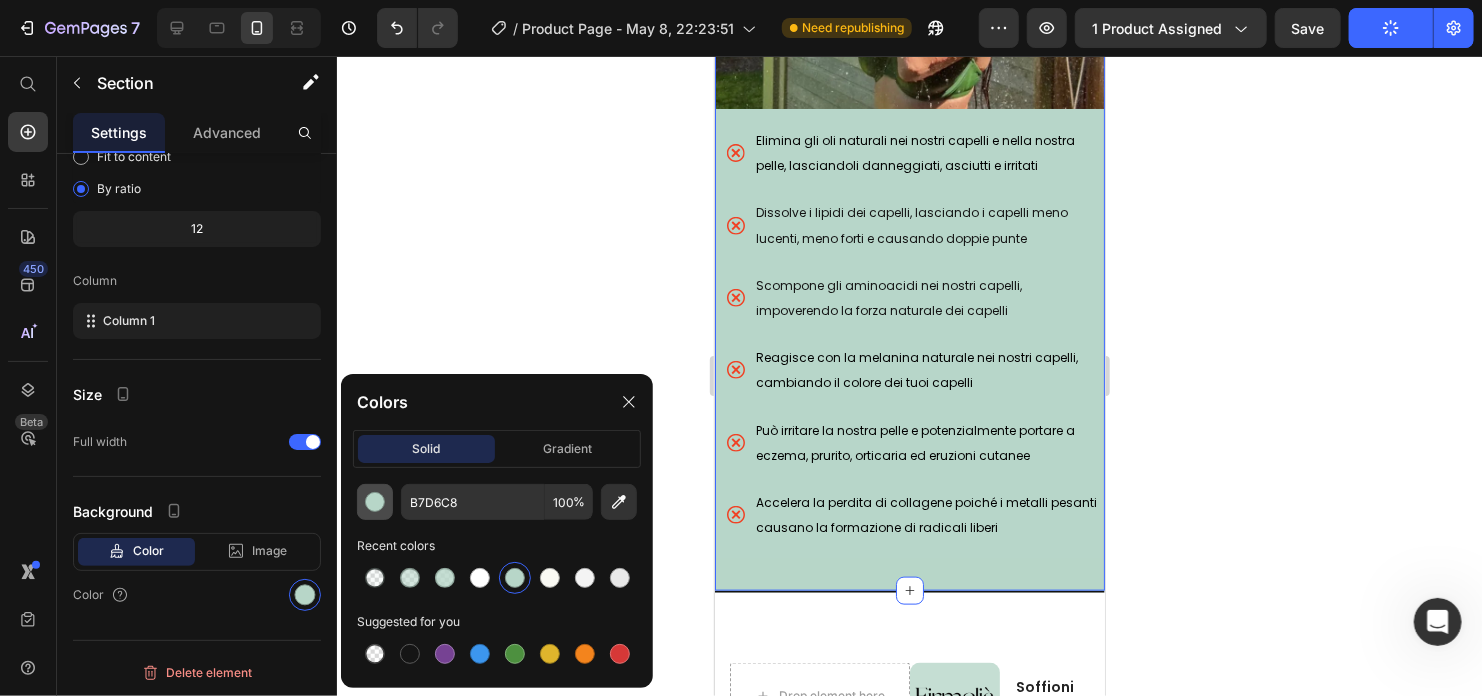 click at bounding box center (375, 502) 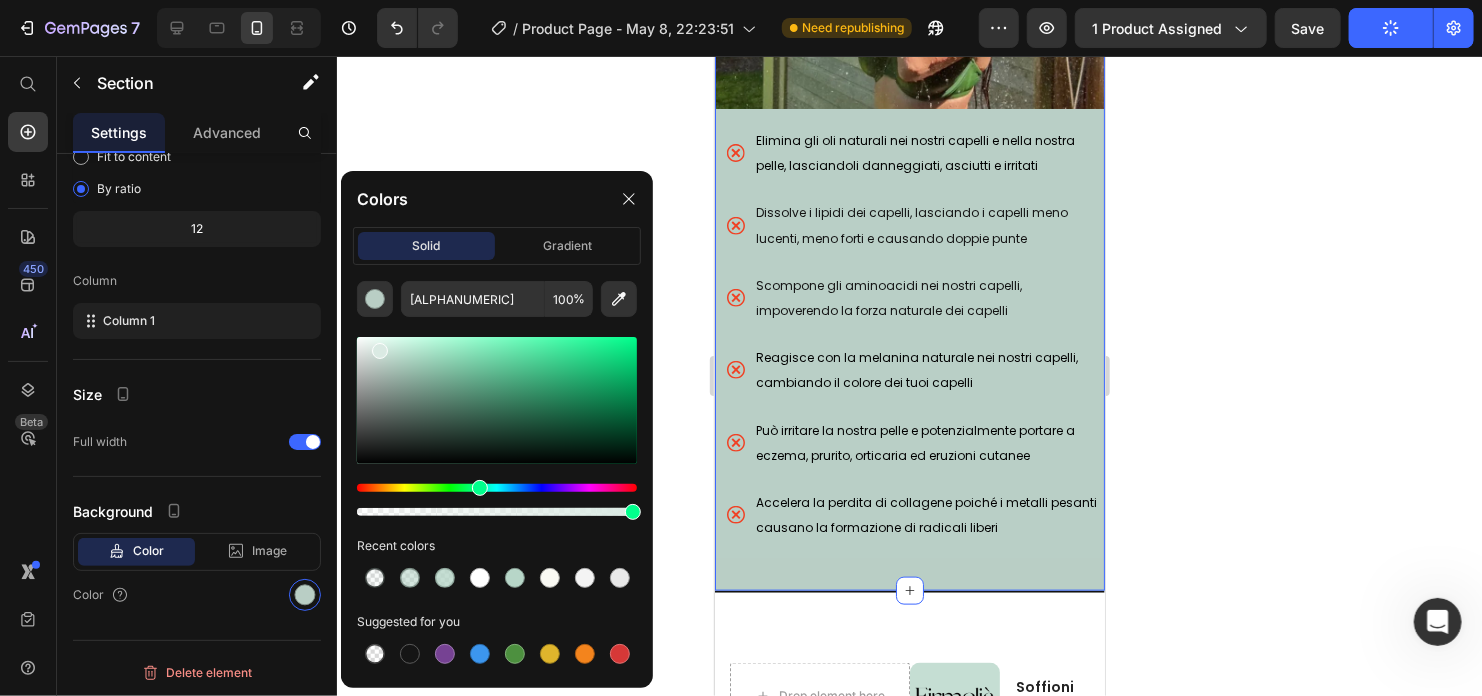 drag, startPoint x: 401, startPoint y: 361, endPoint x: 379, endPoint y: 346, distance: 26.627054 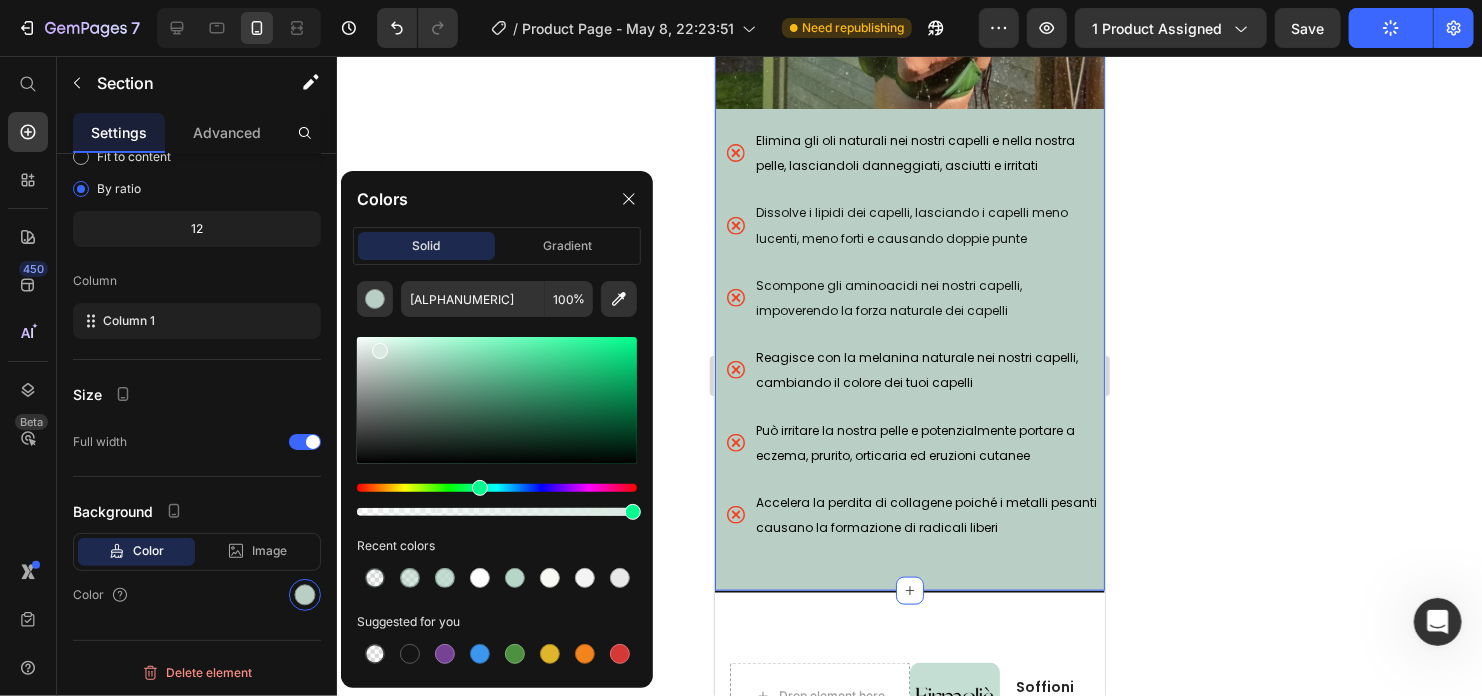 click at bounding box center [380, 351] 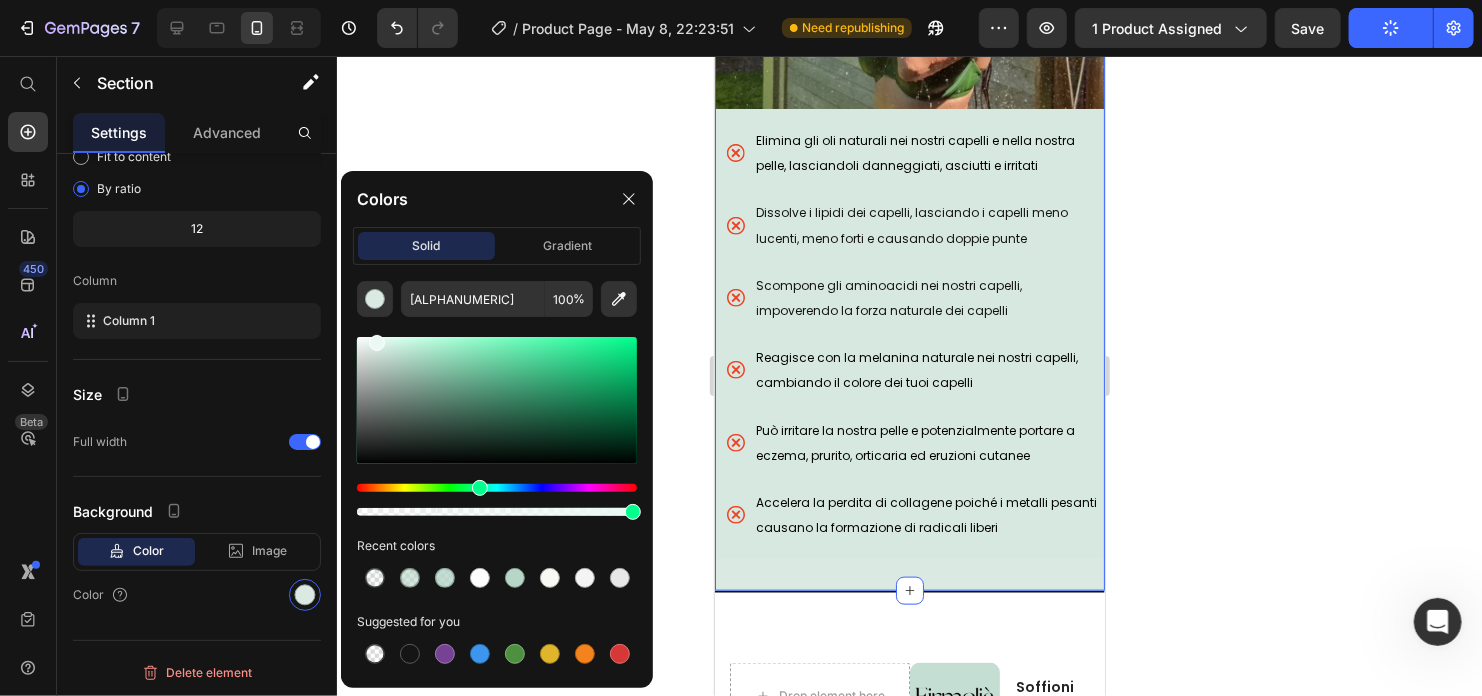 drag, startPoint x: 381, startPoint y: 352, endPoint x: 375, endPoint y: 339, distance: 14.3178215 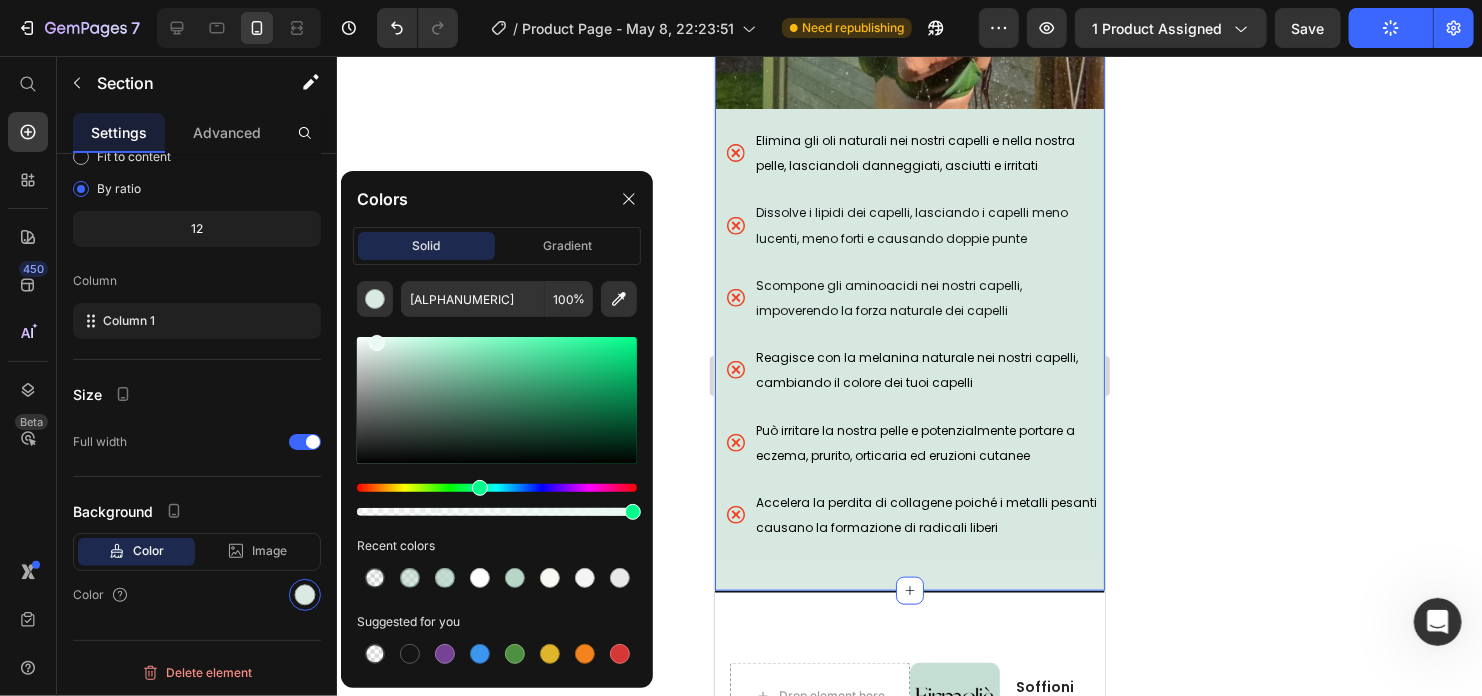 click at bounding box center (377, 343) 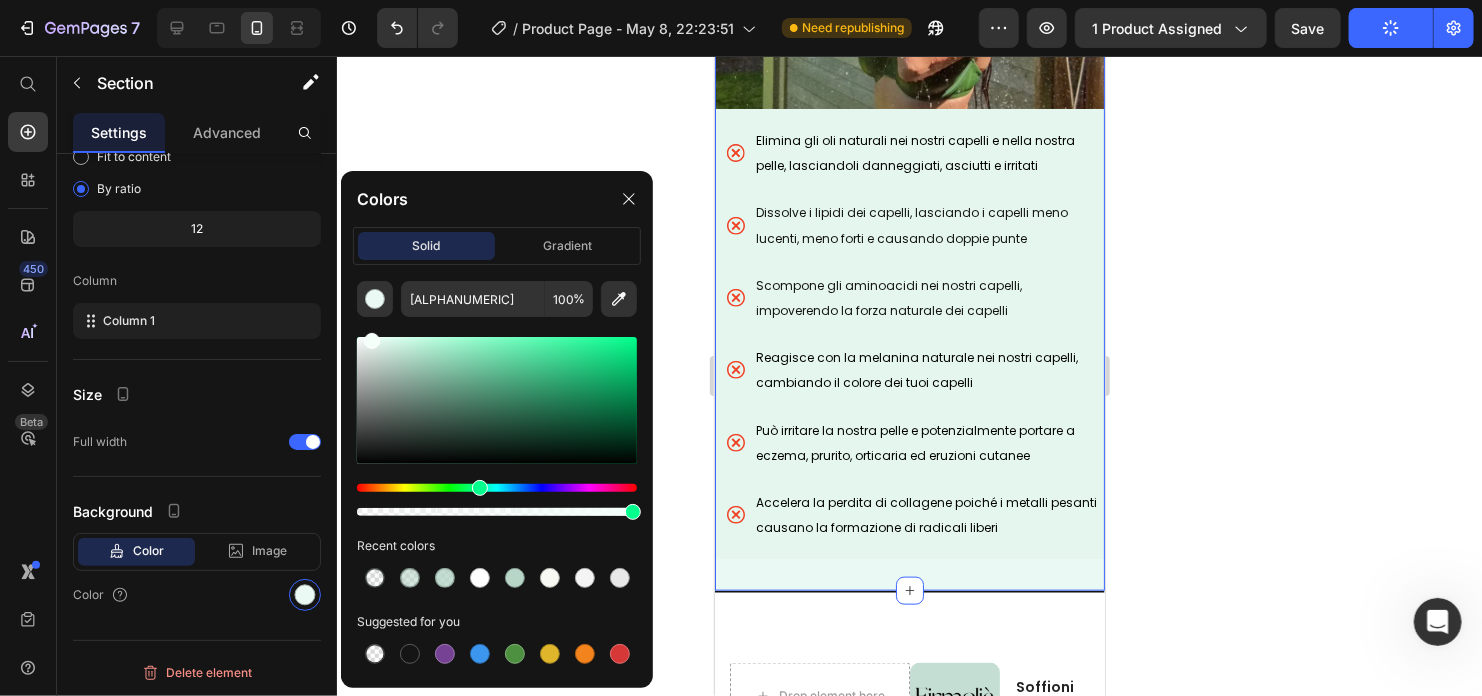 drag, startPoint x: 374, startPoint y: 348, endPoint x: 369, endPoint y: 332, distance: 16.763054 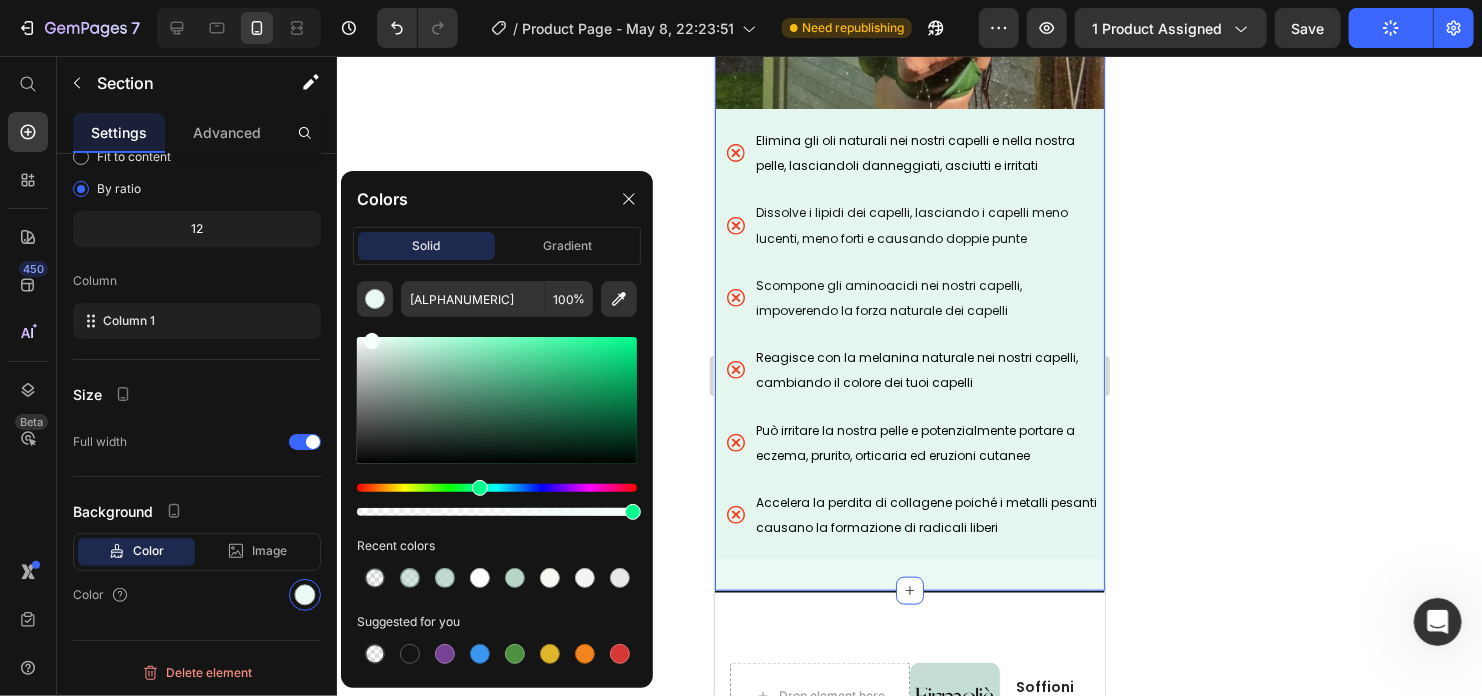 click at bounding box center (372, 341) 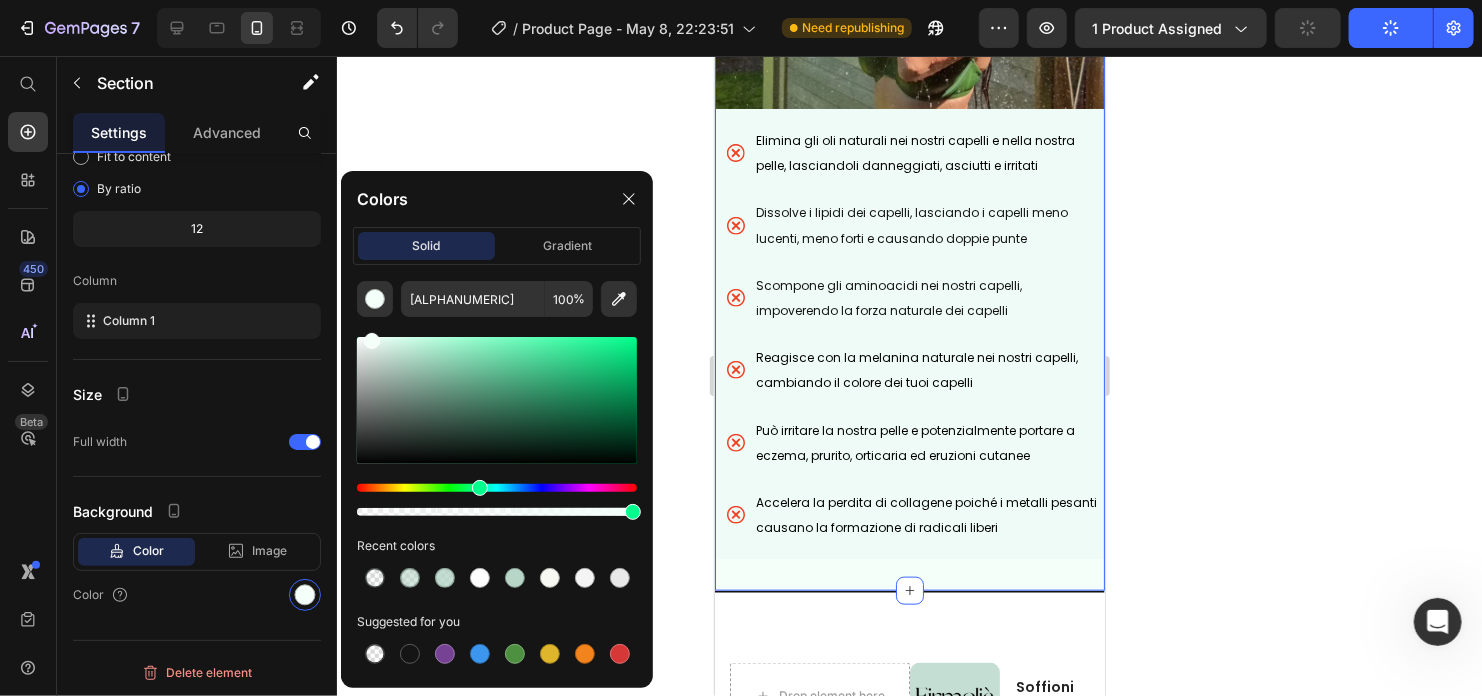 type on "F4FFFA" 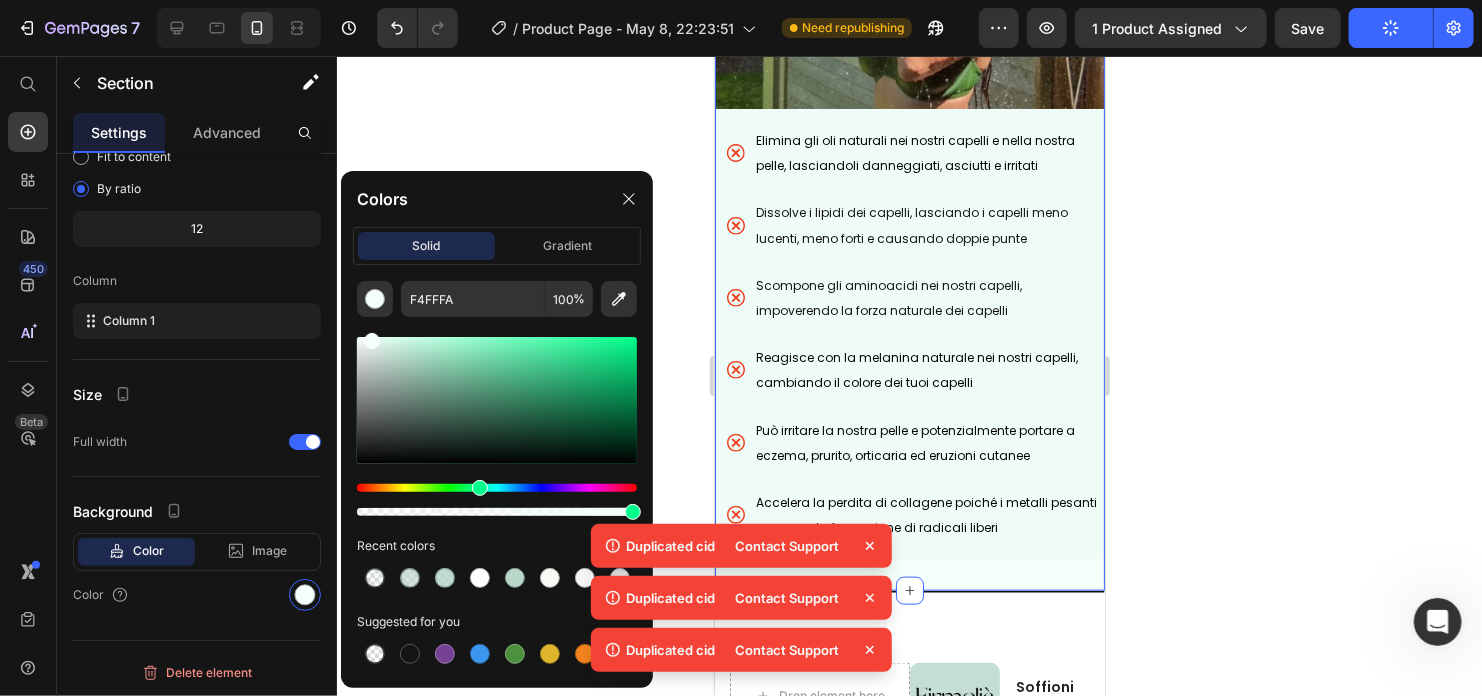 click 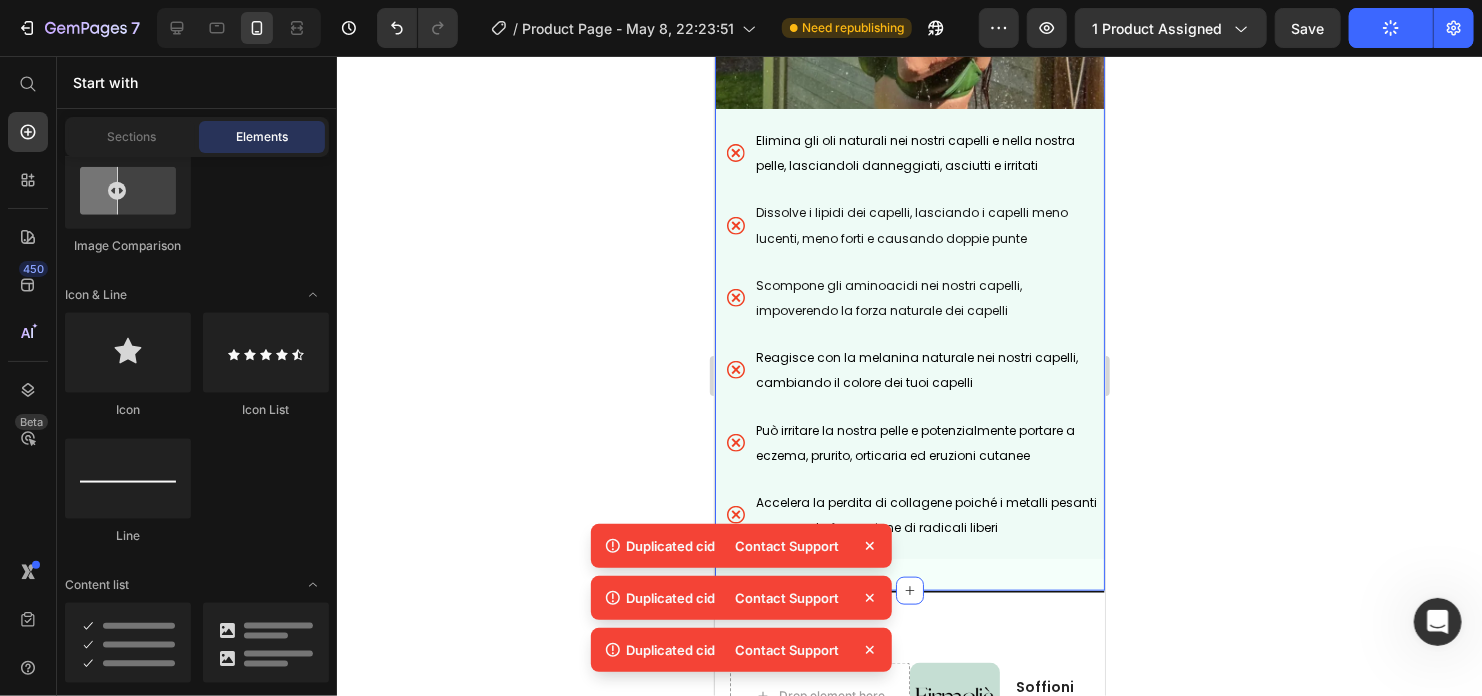 click on "PERCHE' E' NECESSARIO RIMUOVERE IL CLORO E ALTRI CONTAMINANTI  Heading Image Elimina gli oli naturali nei nostri capelli e nella nostra pelle, lasciandoli danneggiati, asciutti e irritati Dissolve i lipidi dei capelli, lasciando i capelli meno lucenti, meno forti e causando doppie punte Scompone gli aminoacidi nei nostri capelli, impoverendo la forza naturale dei capelli Reagisce con la melanina naturale nei nostri capelli, cambiando il colore dei tuoi capelli Può irritare la nostra pelle e potenzialmente portare a eczema, prurito, orticaria ed eruzioni cutanee Accelera la perdita di collagene poiché i metalli pesanti causano la formazione di radicali liberi Item List Section 9" at bounding box center (909, 74) 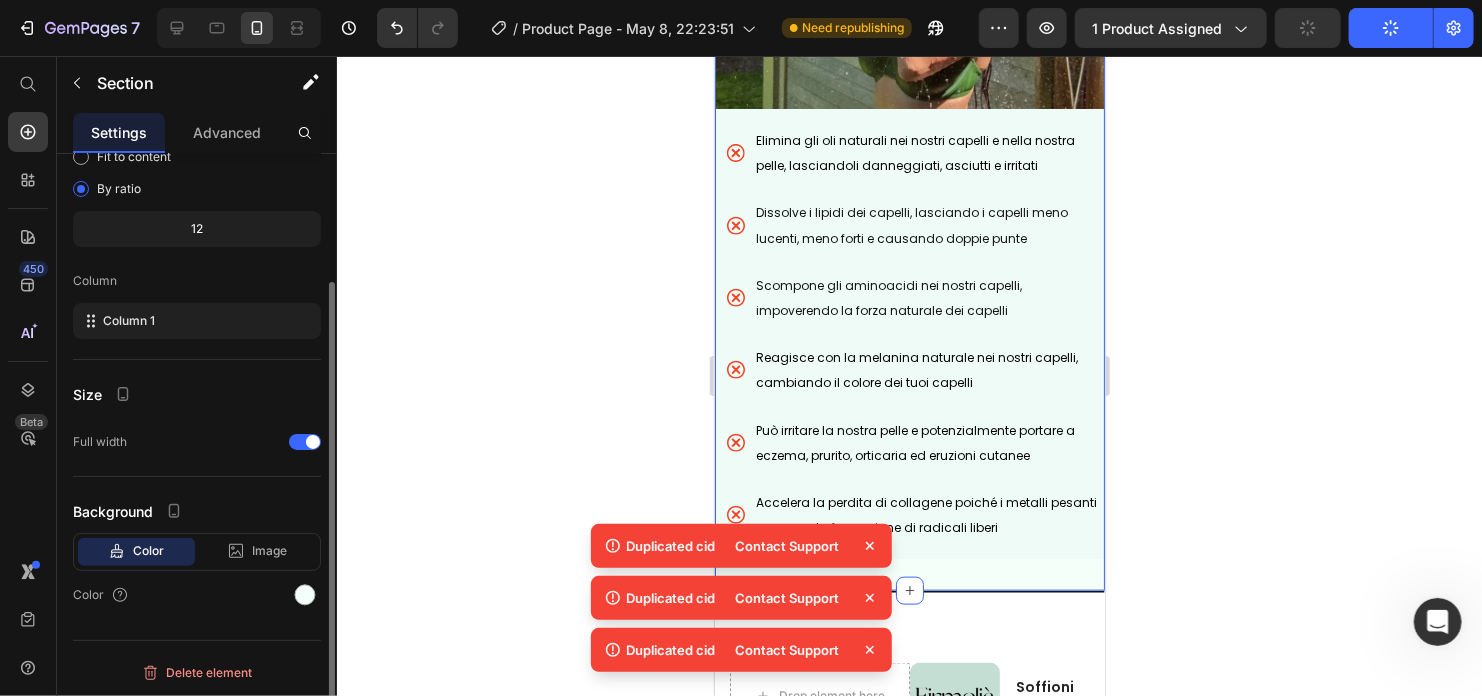 click at bounding box center (305, 595) 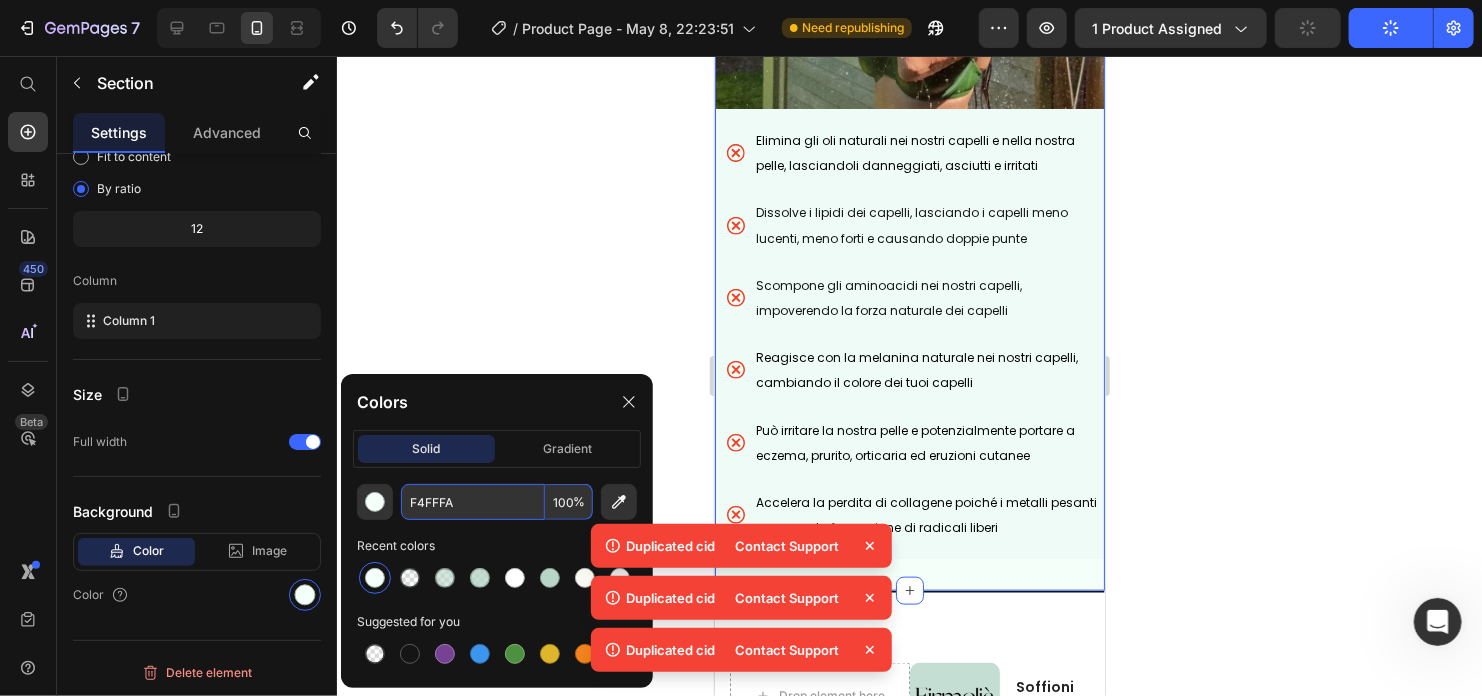 click on "F4FFFA" at bounding box center (473, 502) 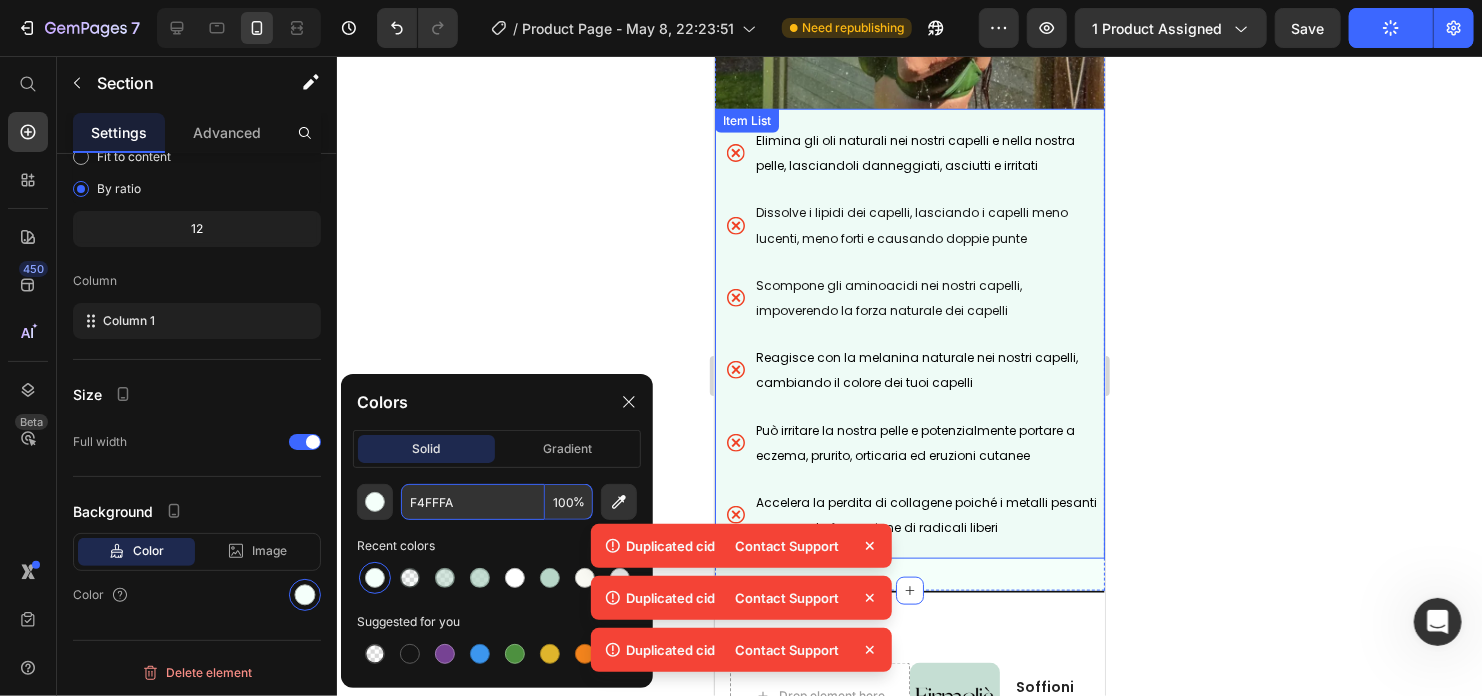 click on "Elimina gli oli naturali nei nostri capelli e nella nostra pelle, lasciandoli danneggiati, asciutti e irritati Dissolve i lipidi dei capelli, lasciando i capelli meno lucenti, meno forti e causando doppie punte Scompone gli aminoacidi nei nostri capelli, impoverendo la forza naturale dei capelli Reagisce con la melanina naturale nei nostri capelli, cambiando il colore dei tuoi capelli Può irritare la nostra pelle e potenzialmente portare a eczema, prurito, orticaria ed eruzioni cutanee Accelera la perdita di collagene poiché i metalli pesanti causano la formazione di radicali liberi" at bounding box center (909, 333) 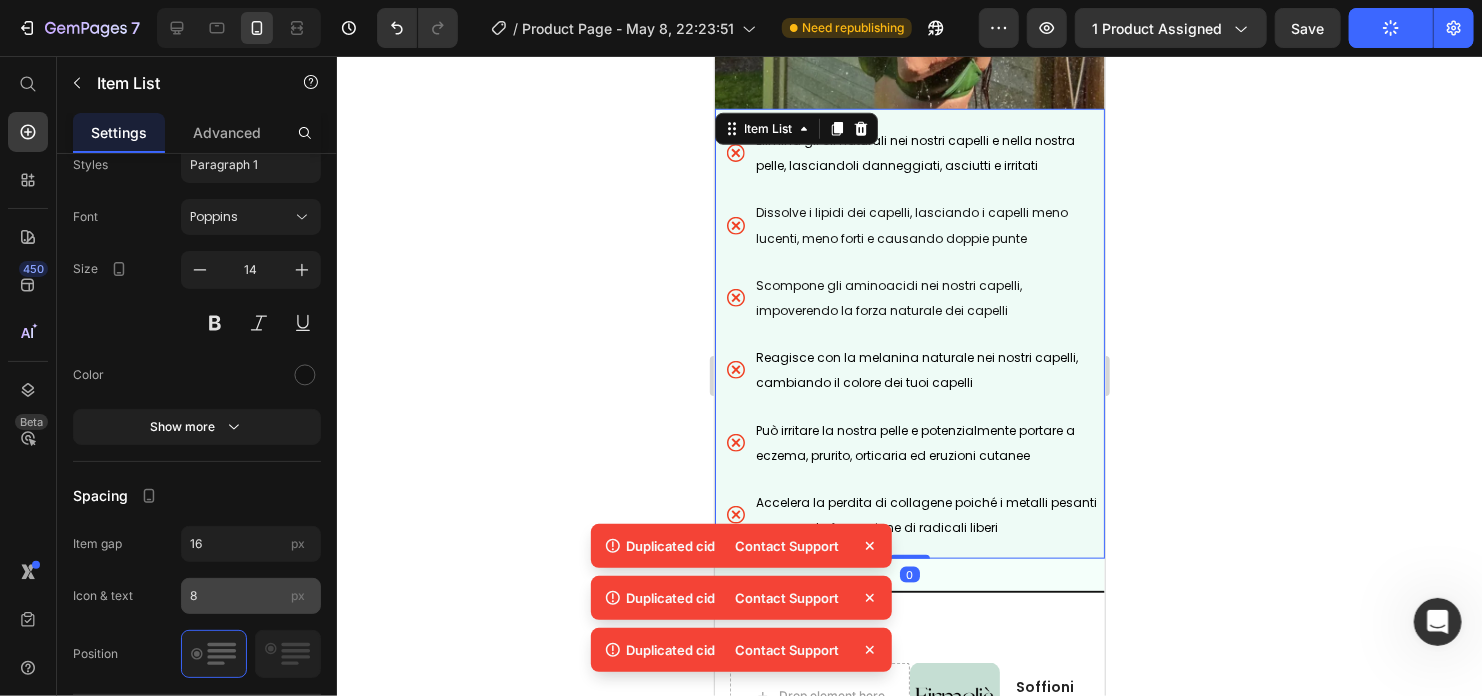 scroll, scrollTop: 1085, scrollLeft: 0, axis: vertical 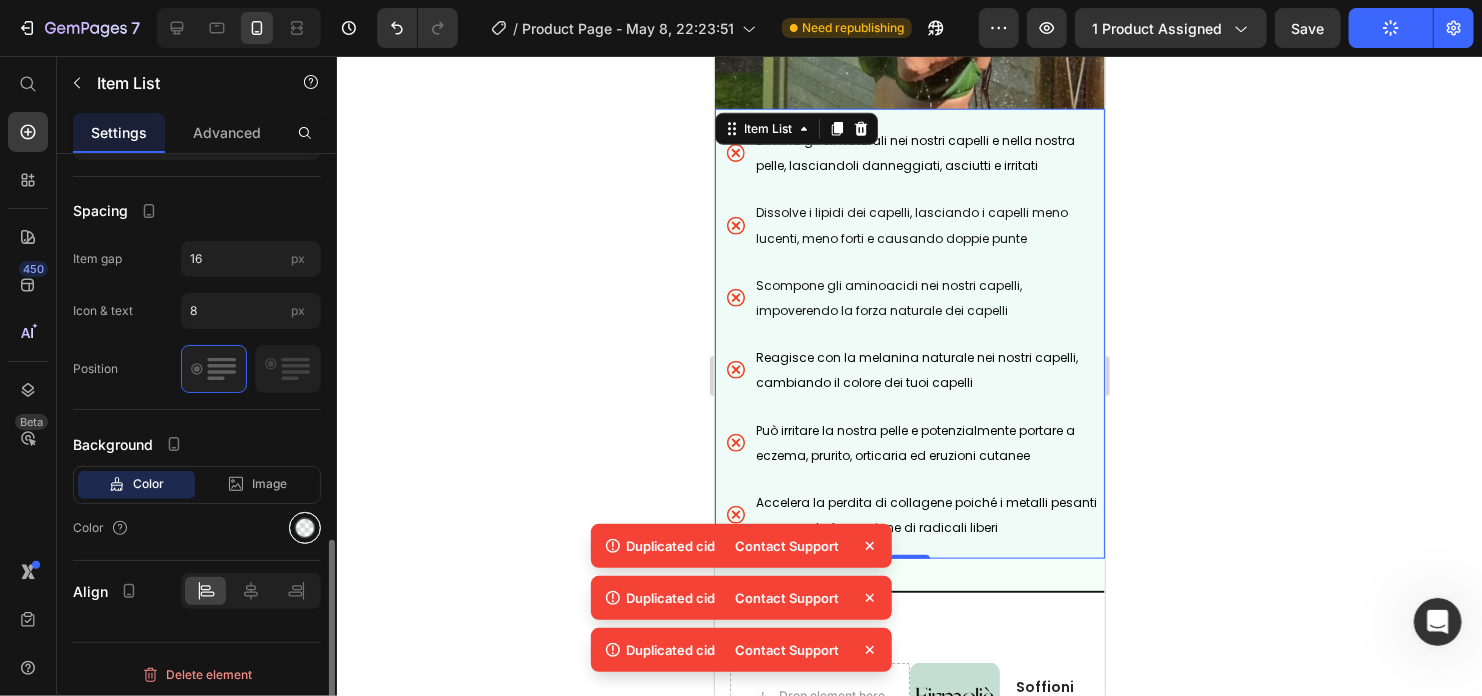 click at bounding box center [305, 528] 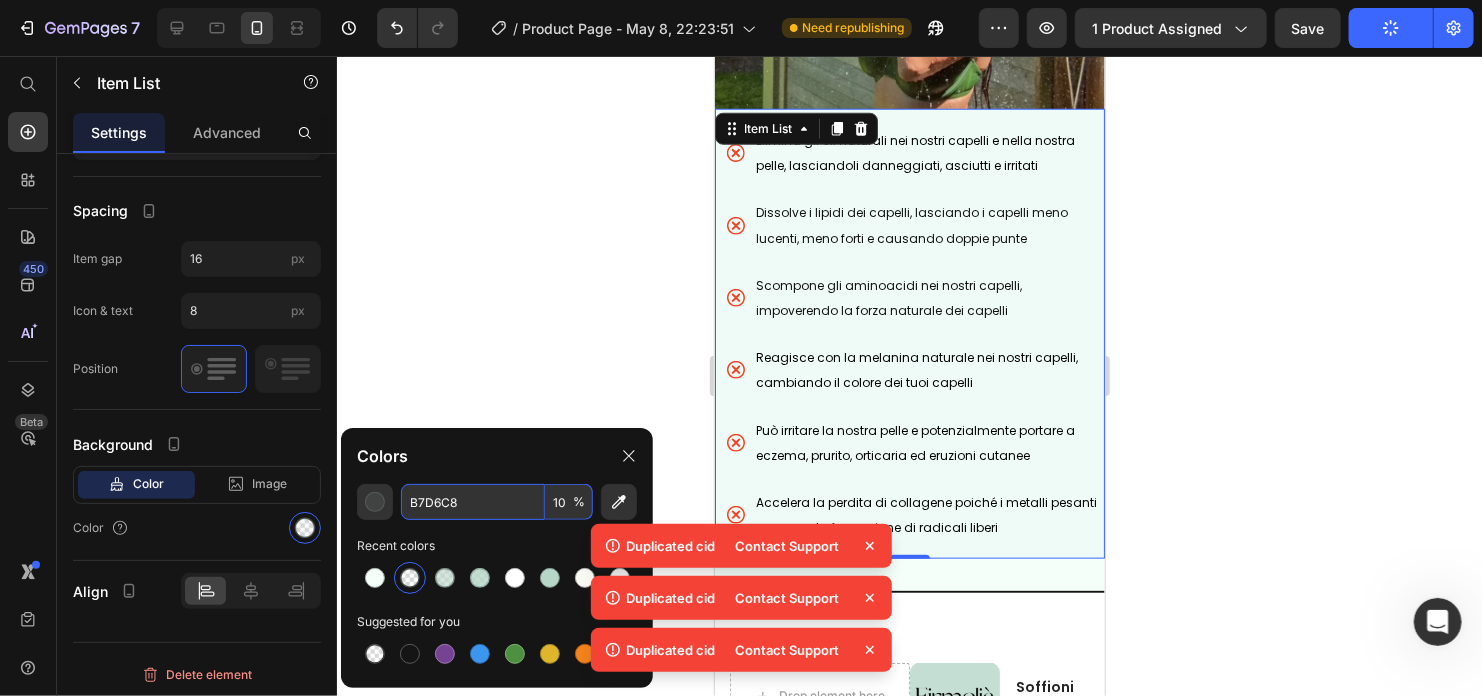 click on "B7D6C8" at bounding box center [473, 502] 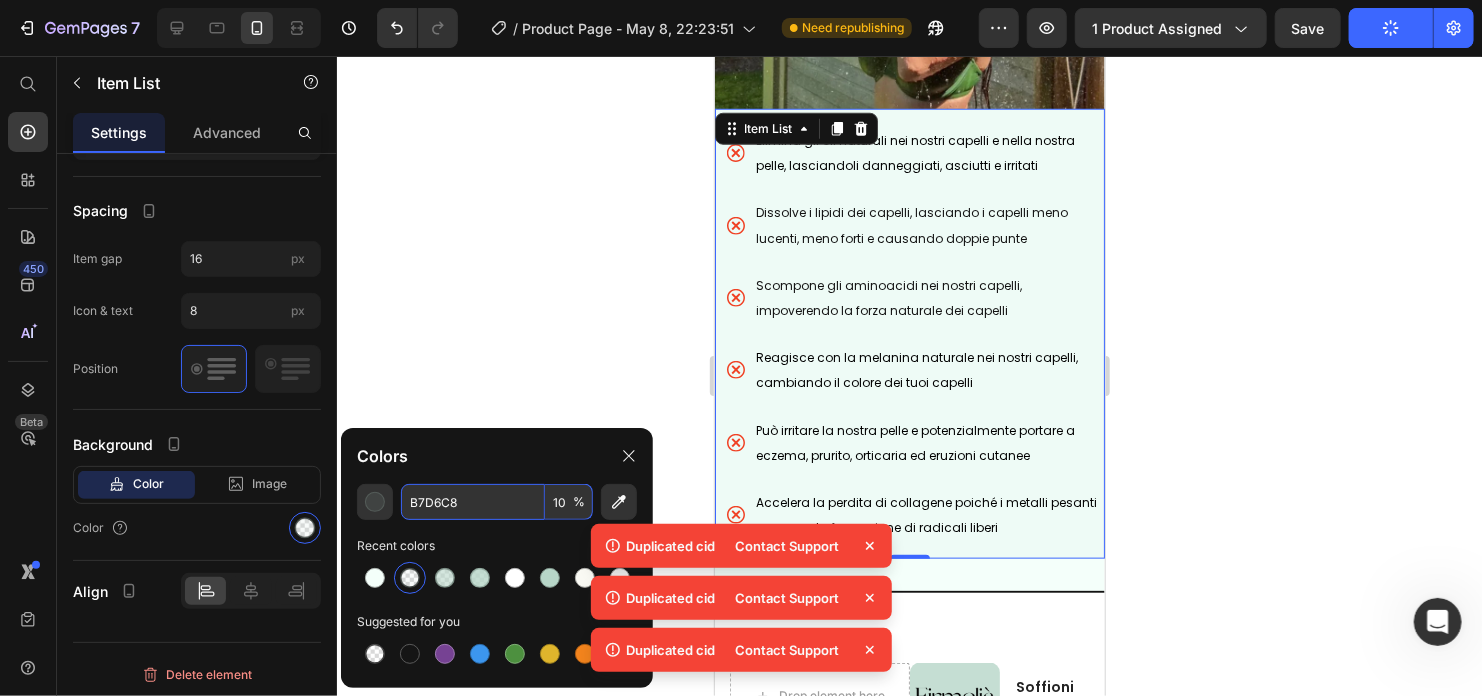 paste on "F4FFFA" 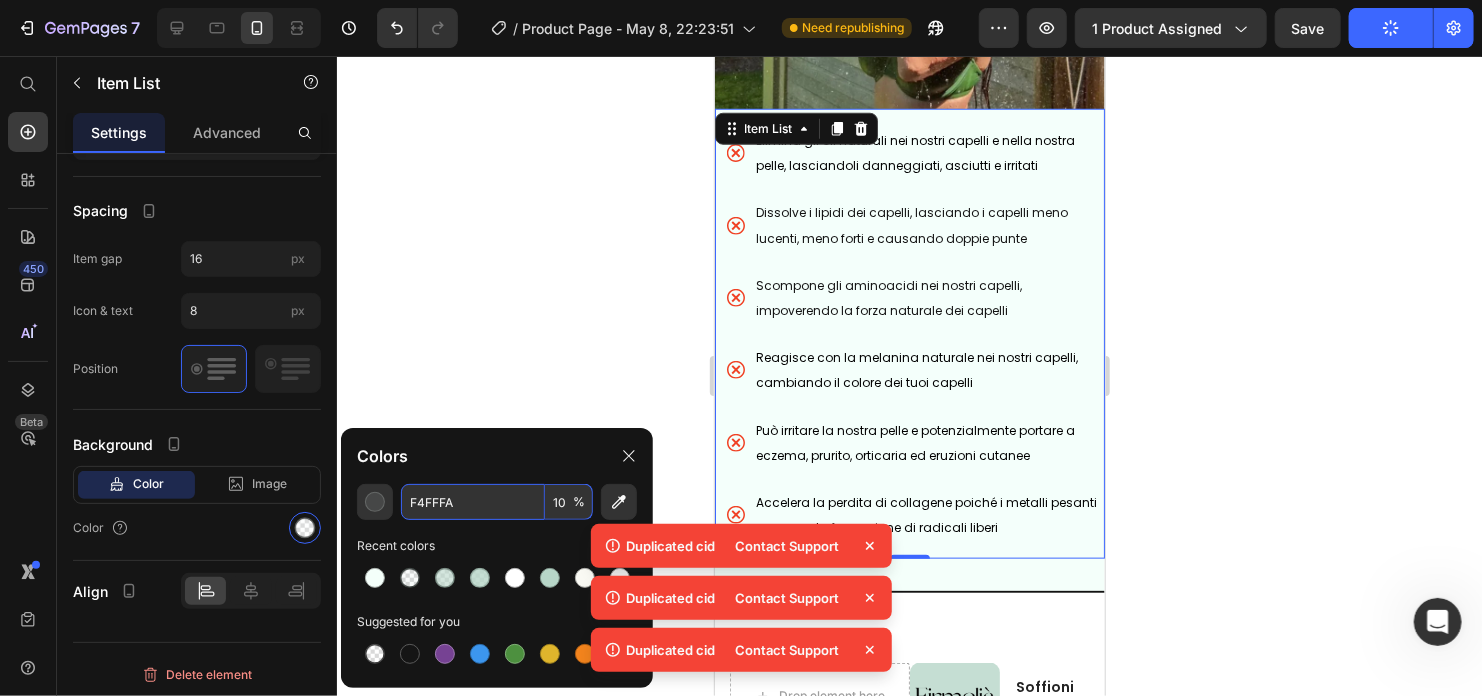 type on "F4FFFA" 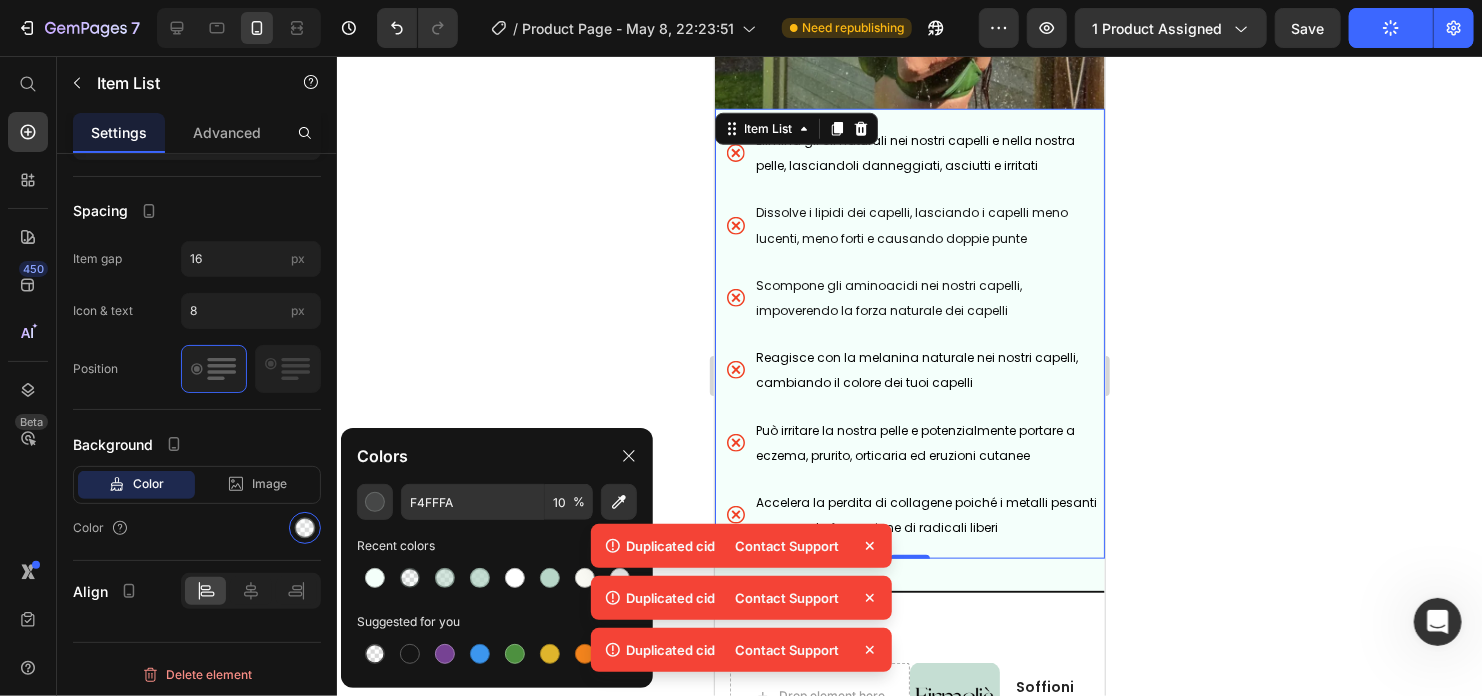click 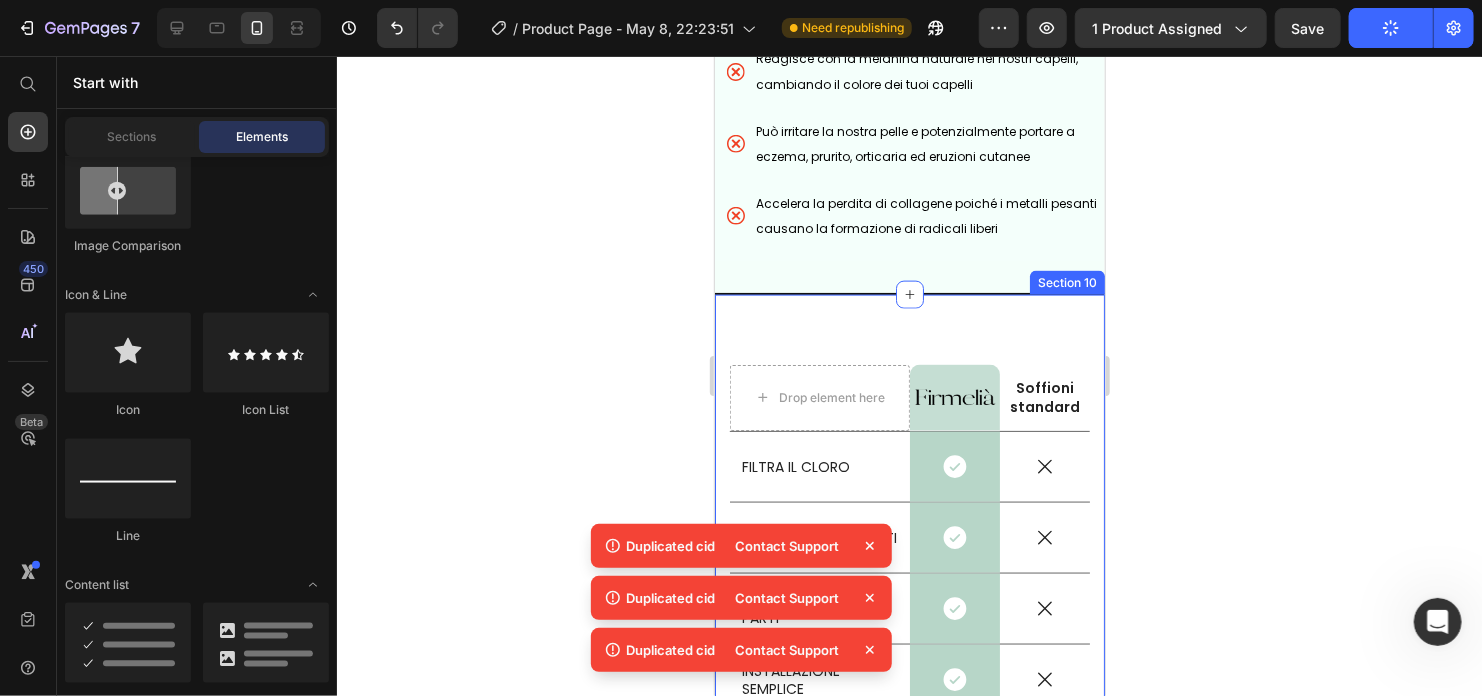 scroll, scrollTop: 4988, scrollLeft: 0, axis: vertical 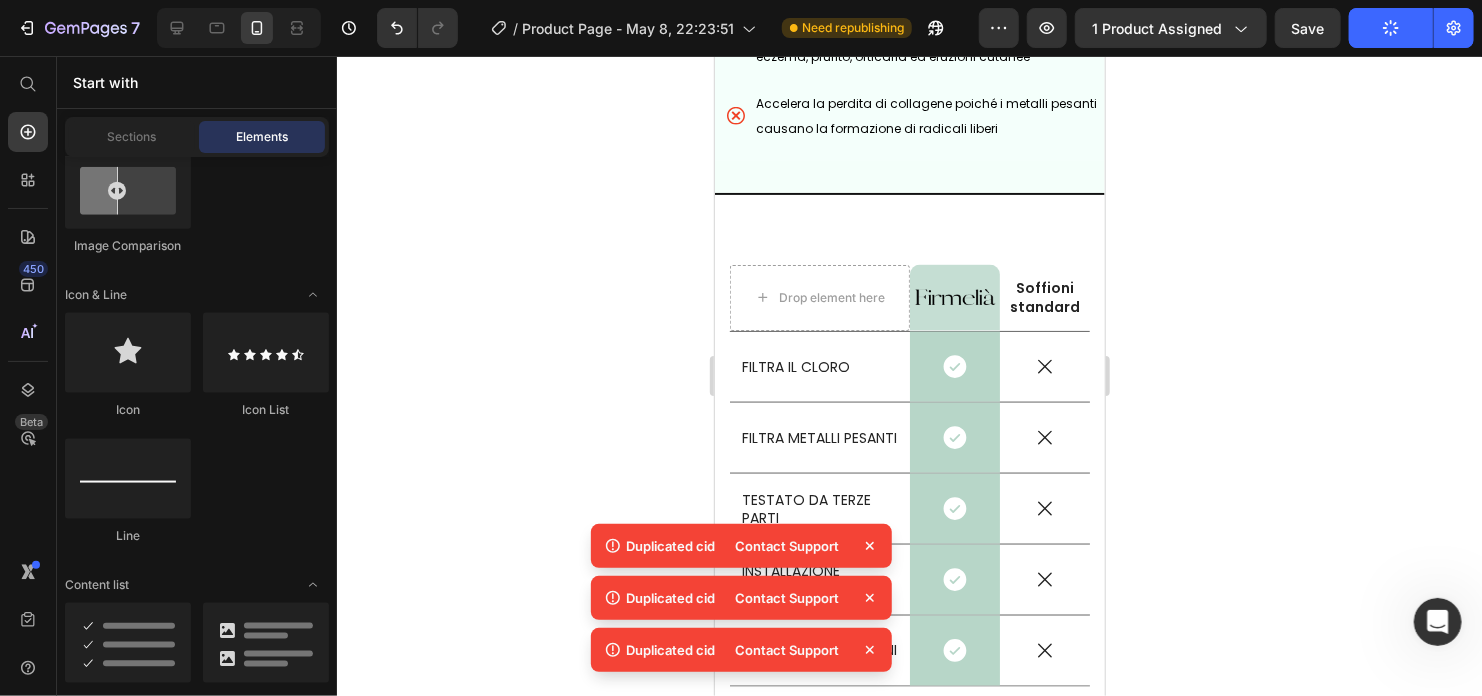 click 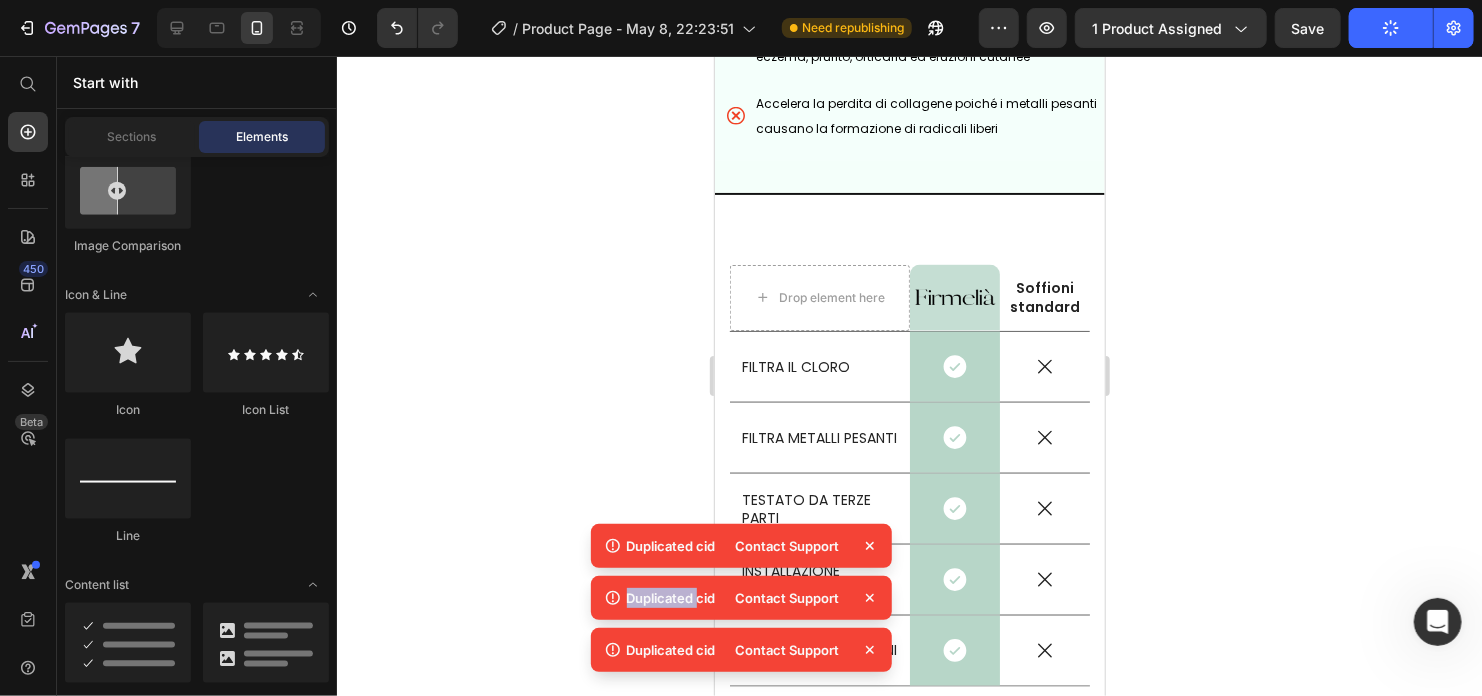 click 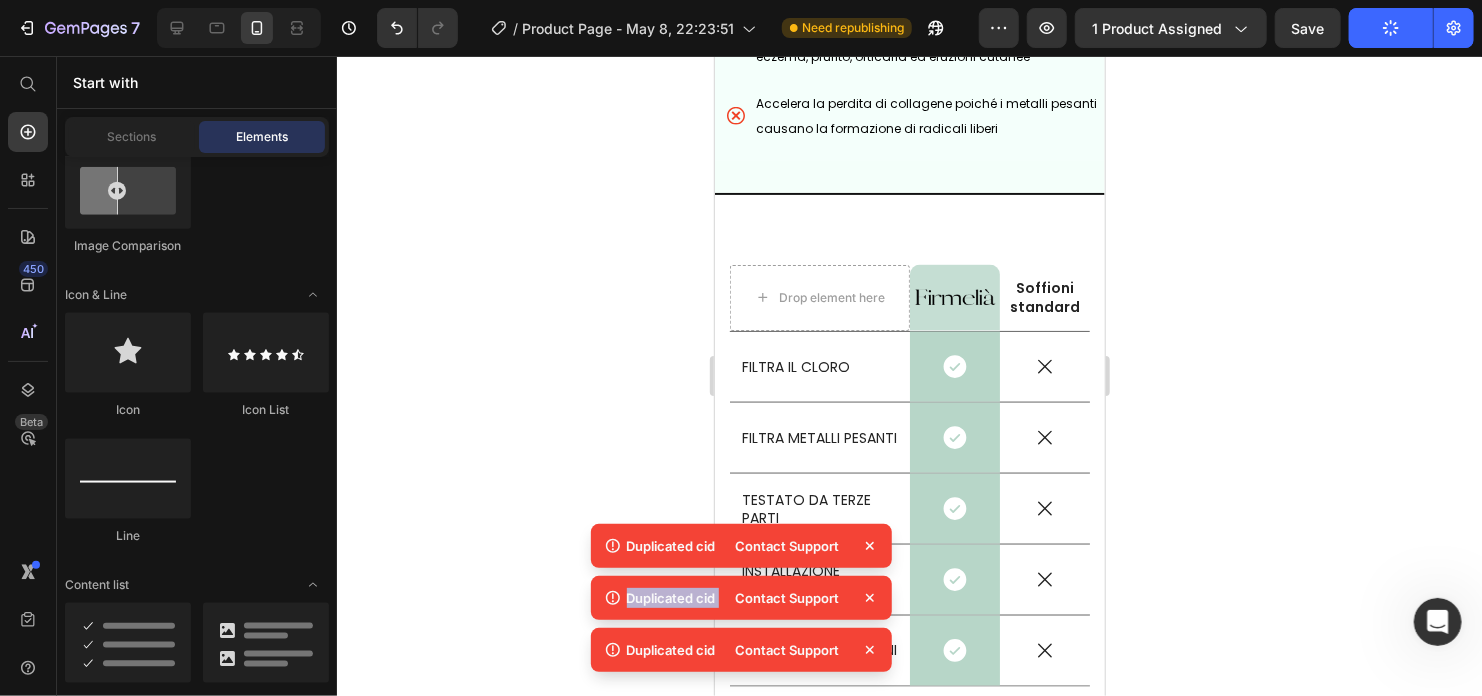 click 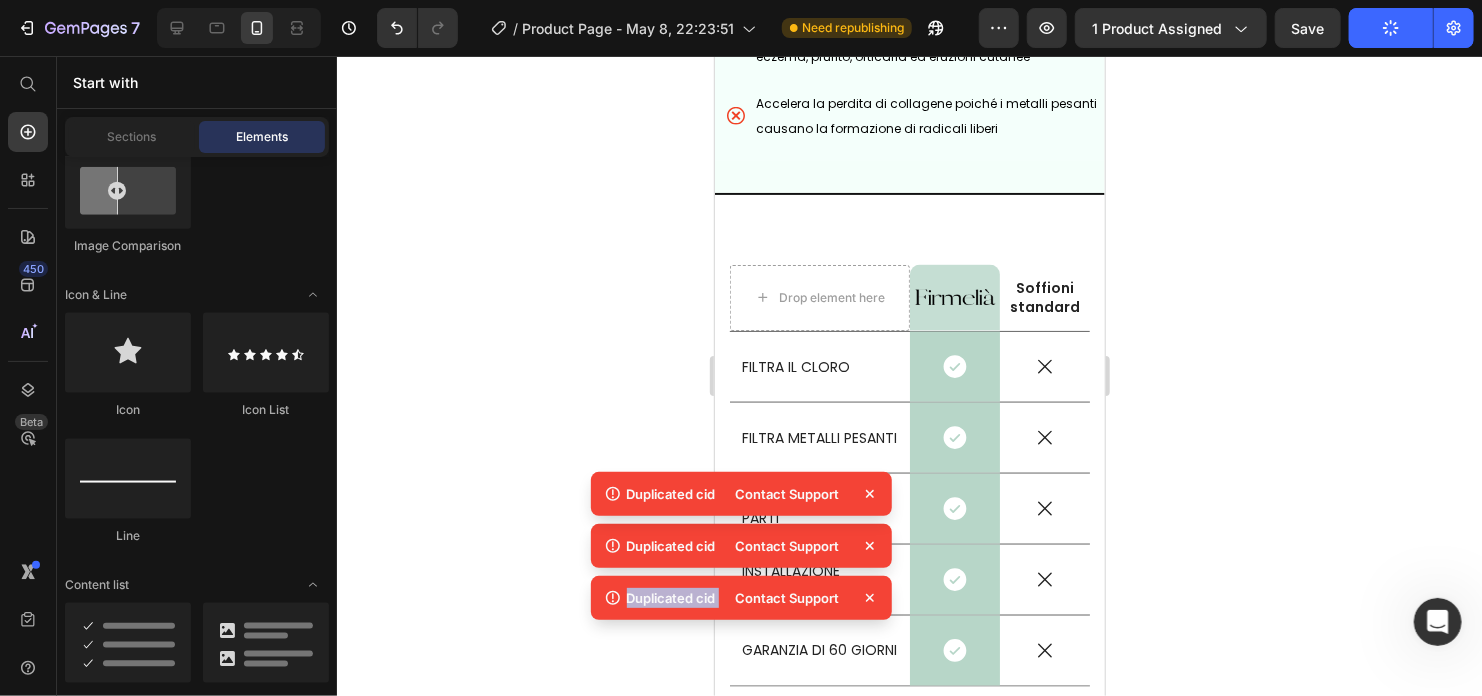 click 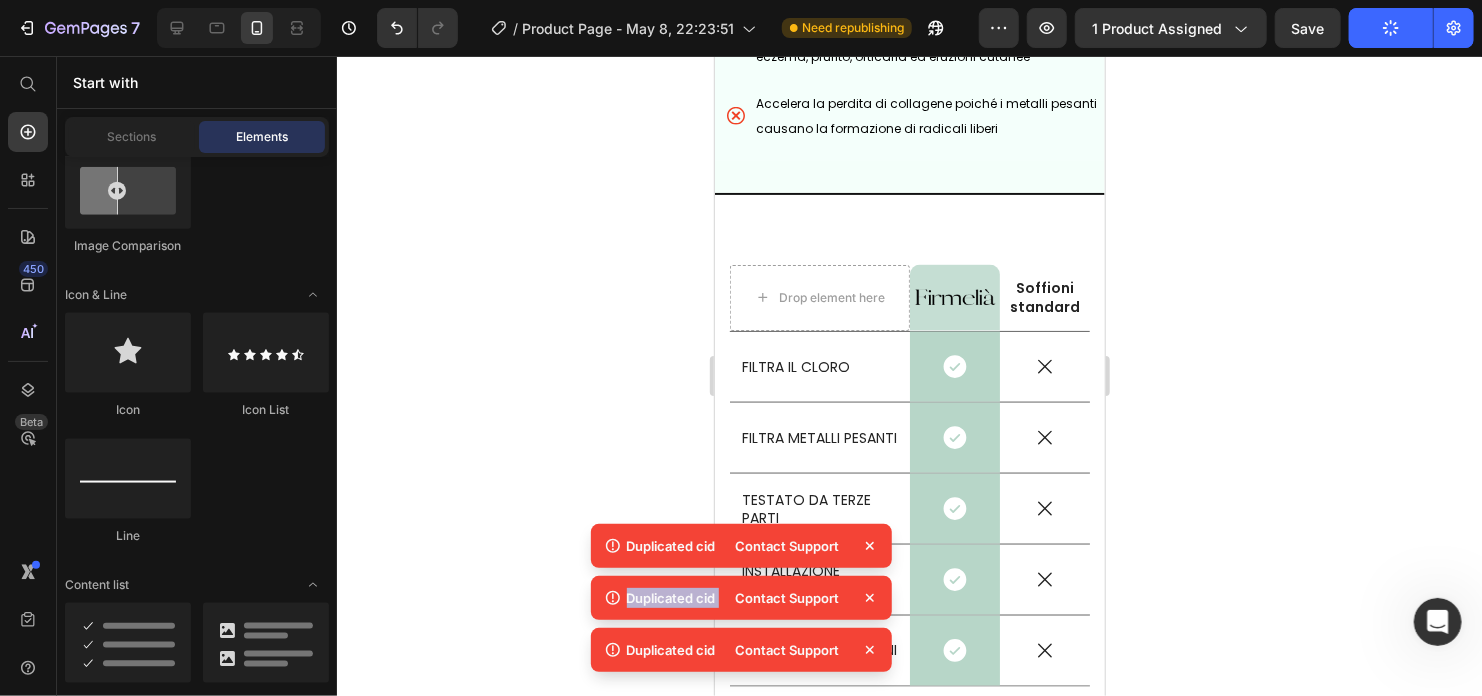 click 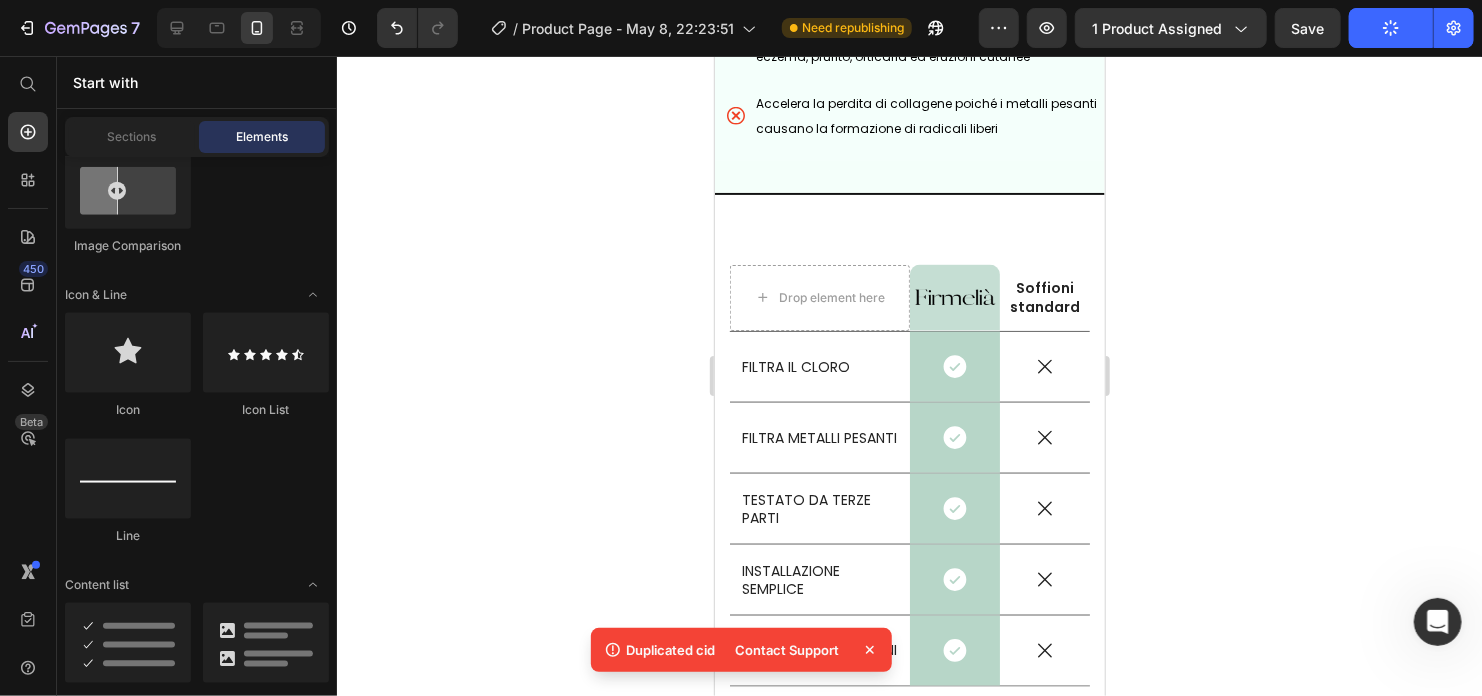 click on "Contact Support" at bounding box center (802, 650) 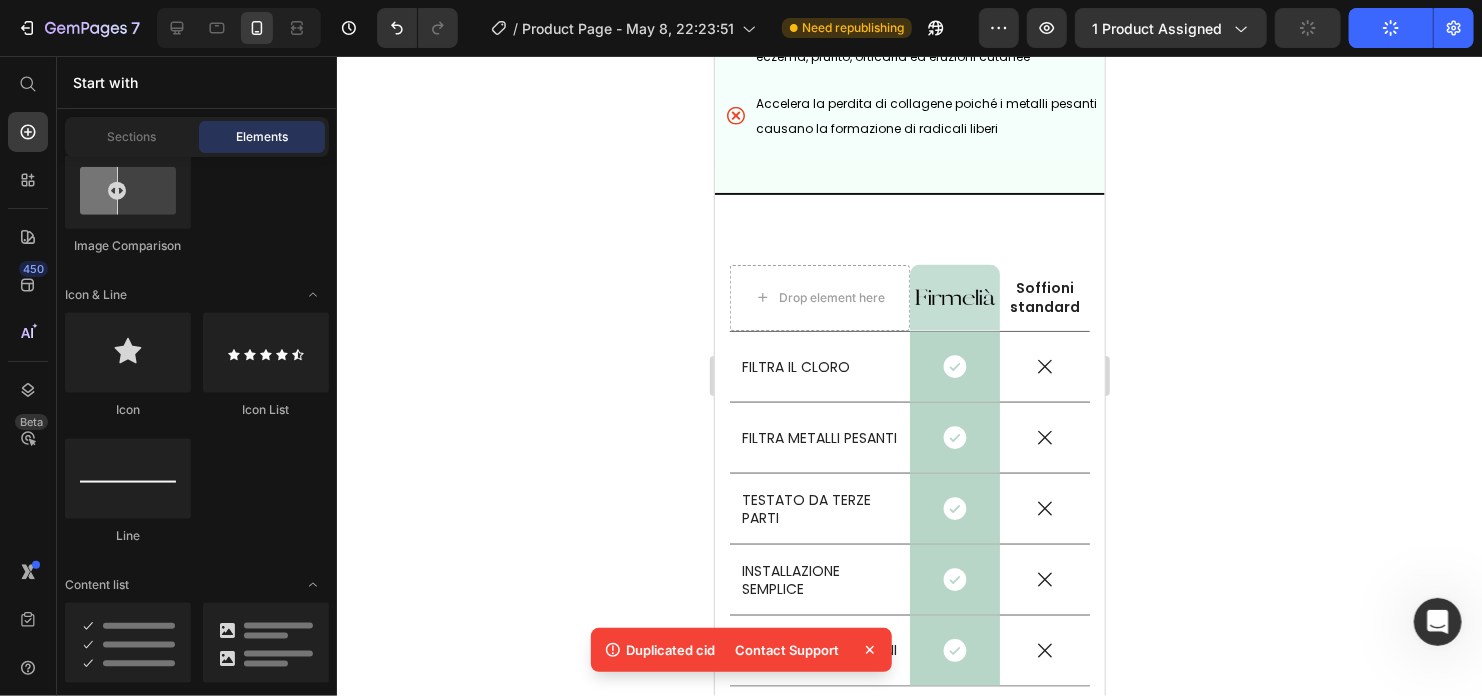 click on "Duplicated cid Contact Support" at bounding box center [741, 654] 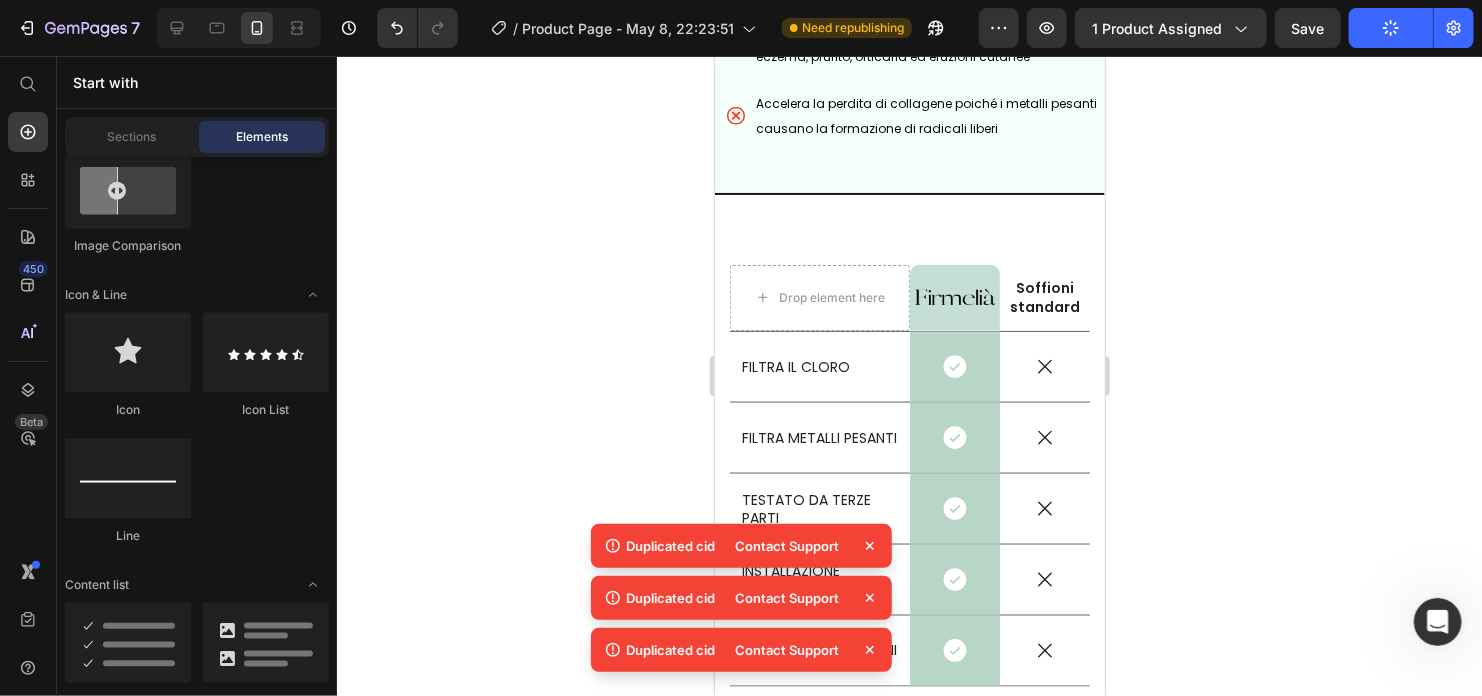 click 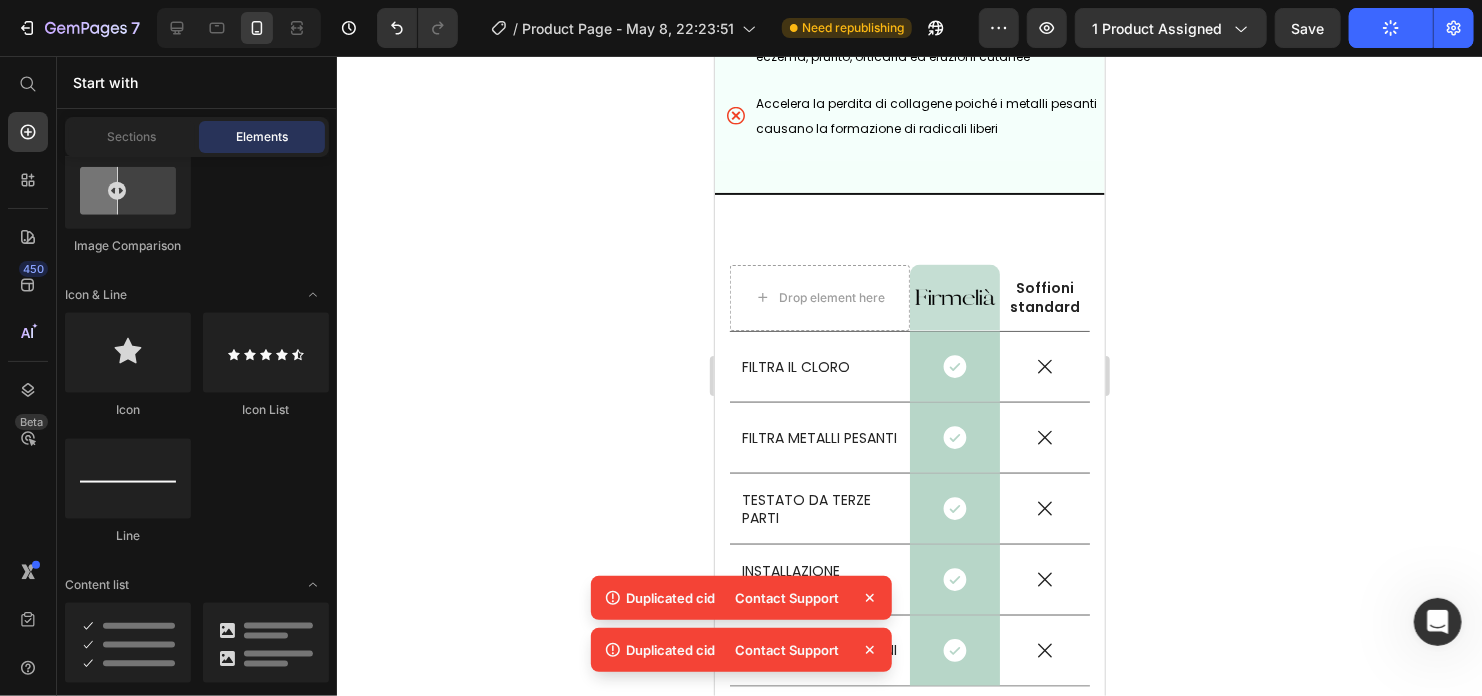 click 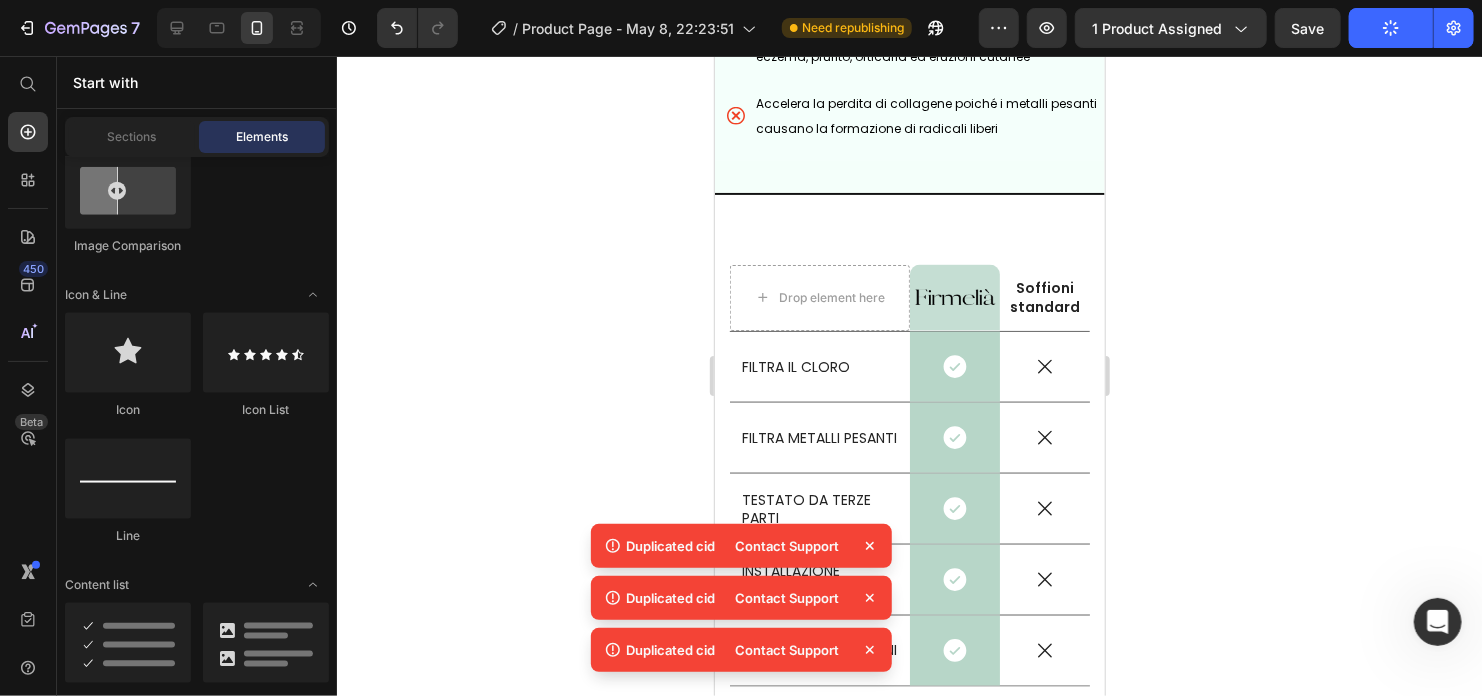 click 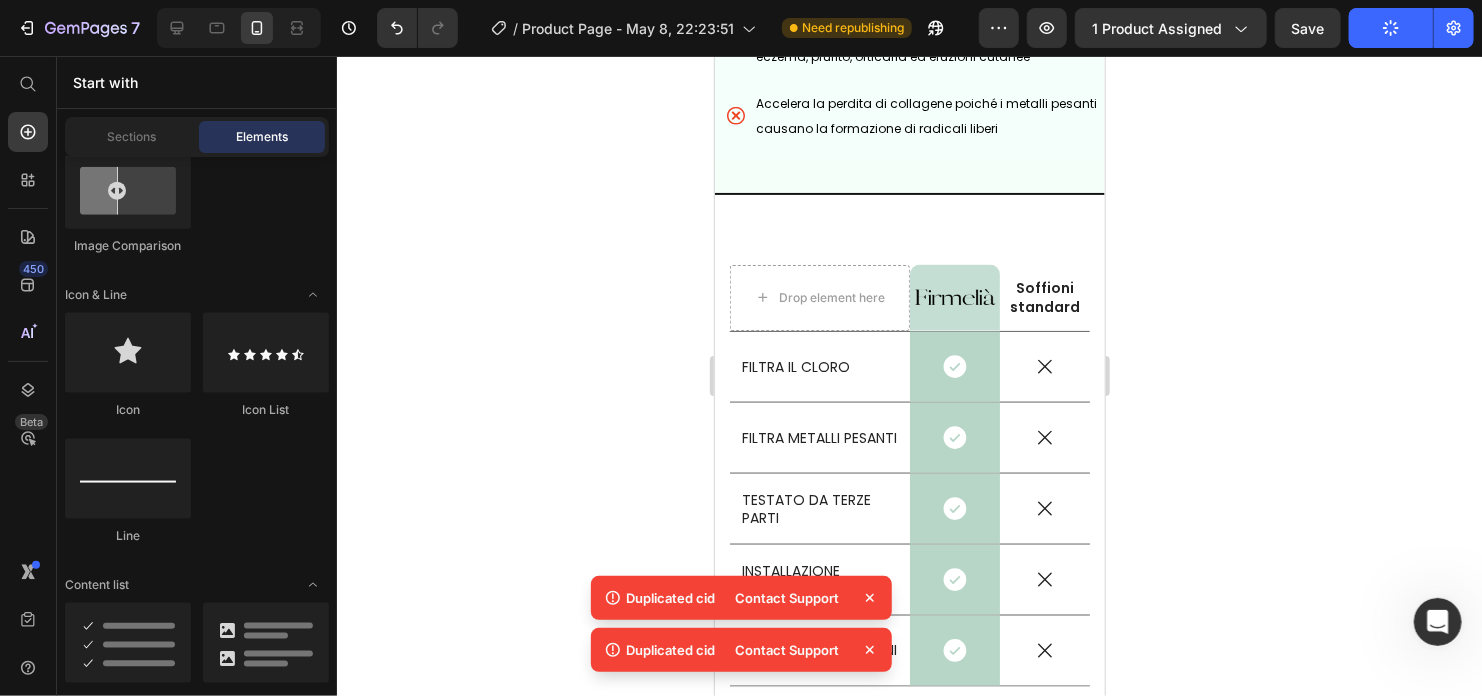 click 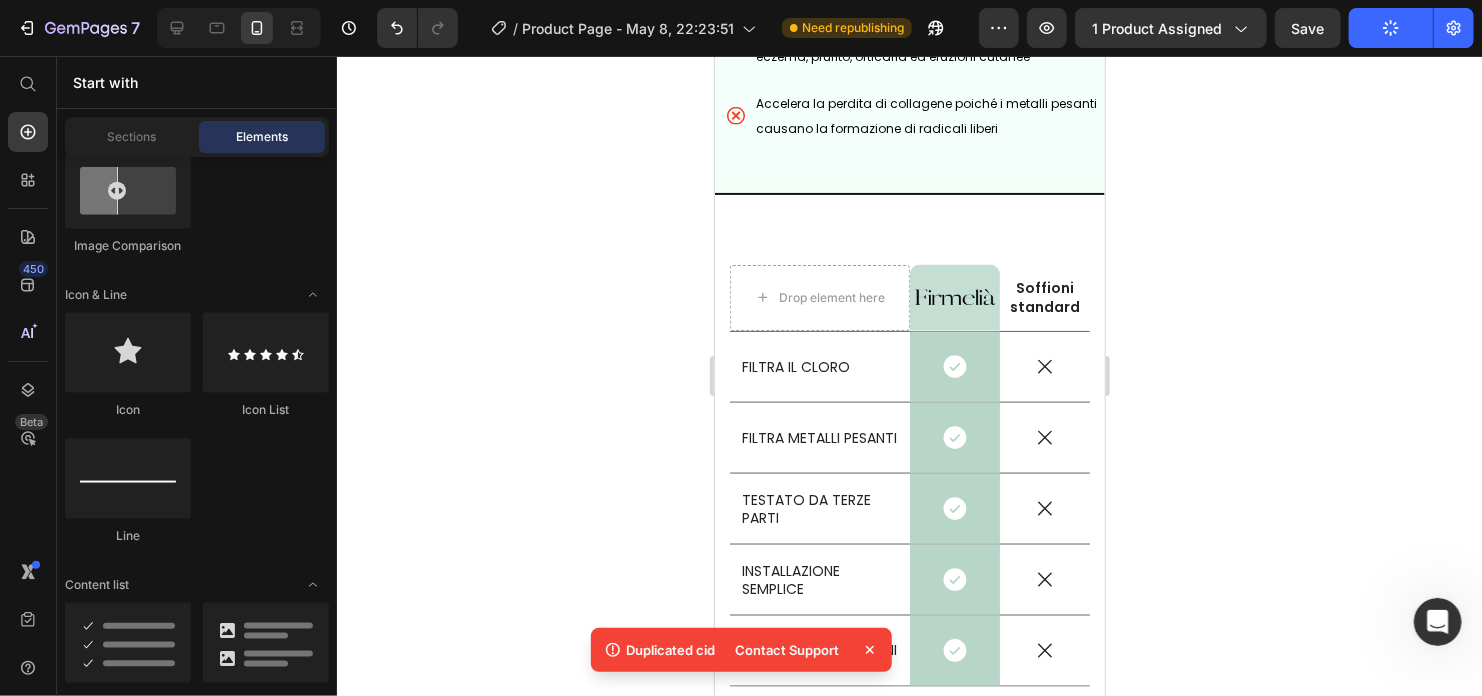 click 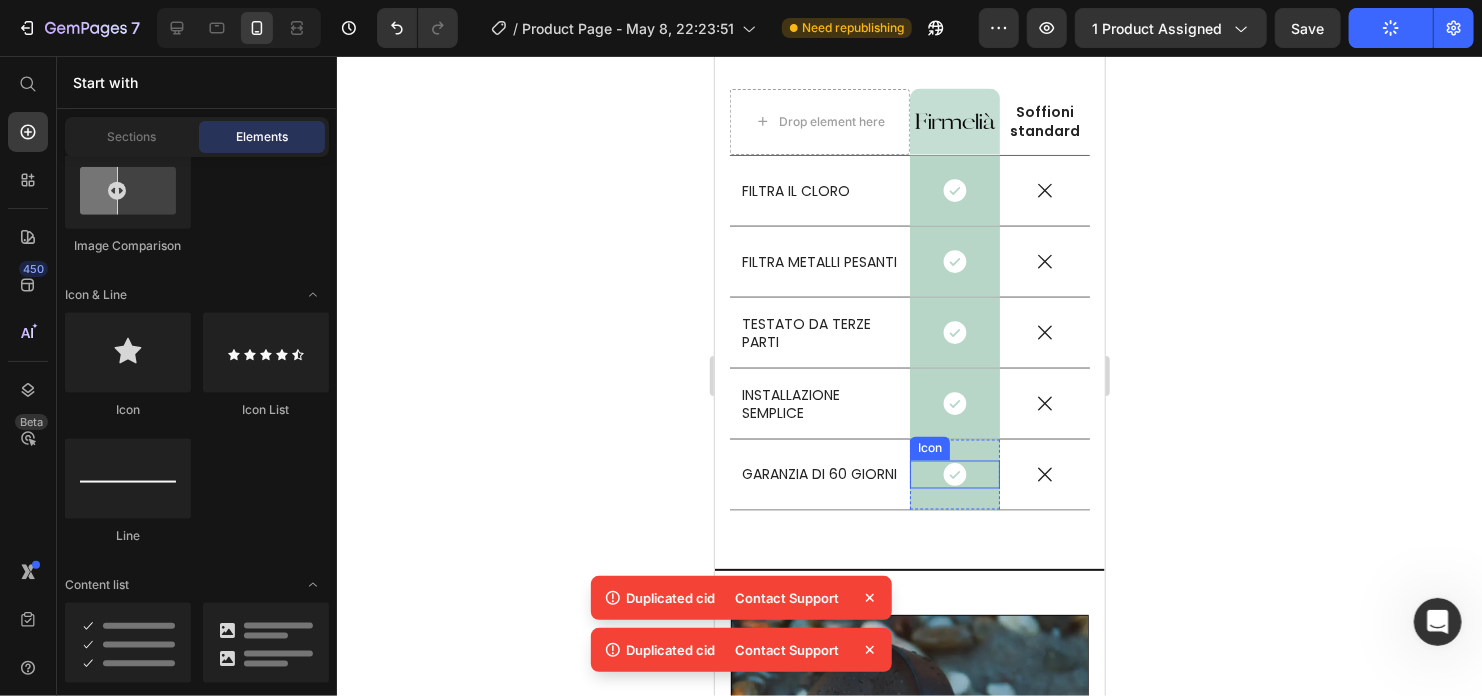 scroll, scrollTop: 5188, scrollLeft: 0, axis: vertical 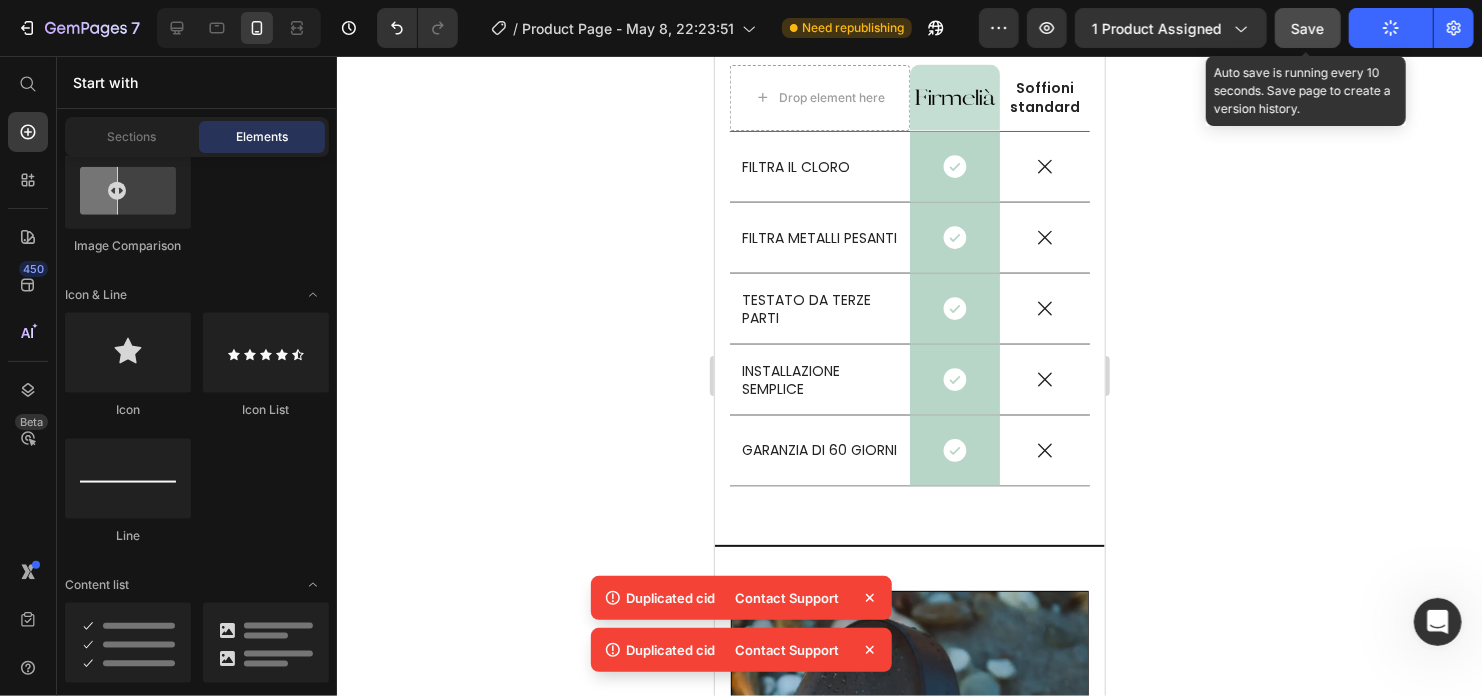 click on "Save" 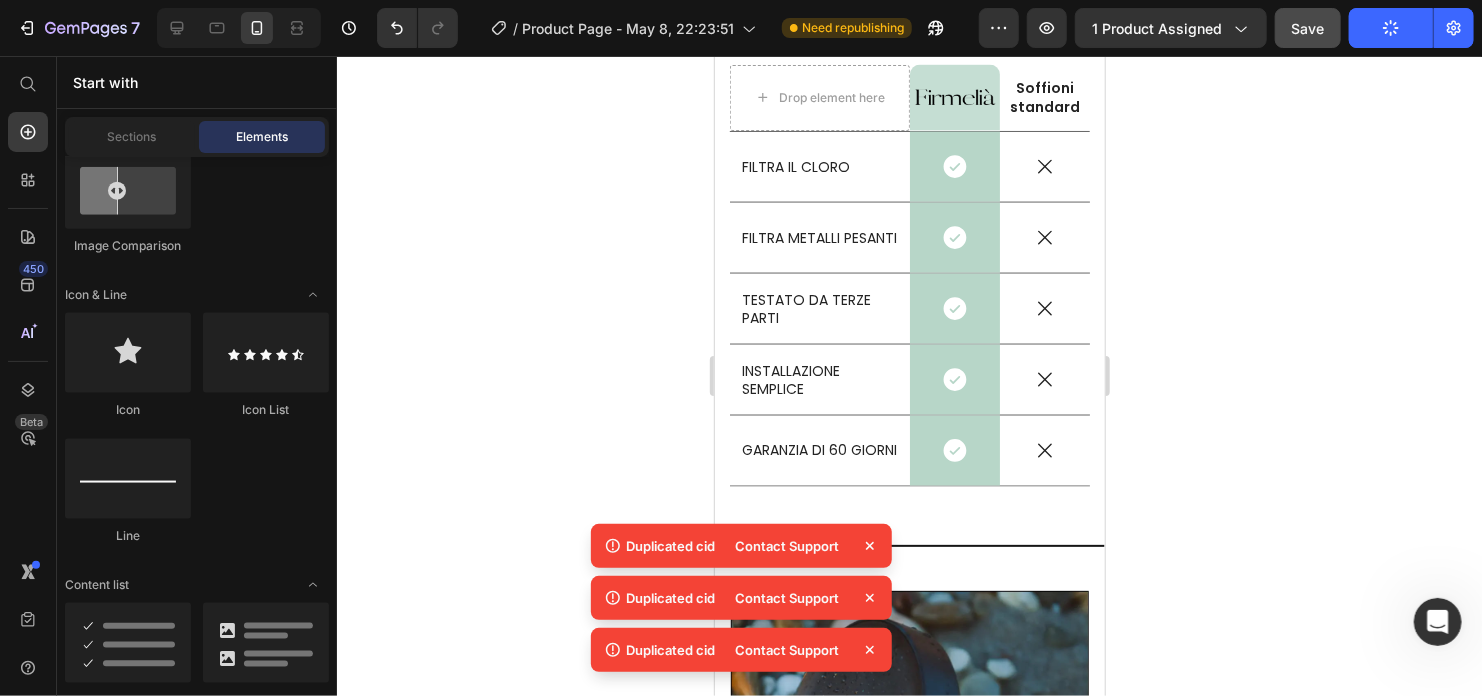 click on "Publish" 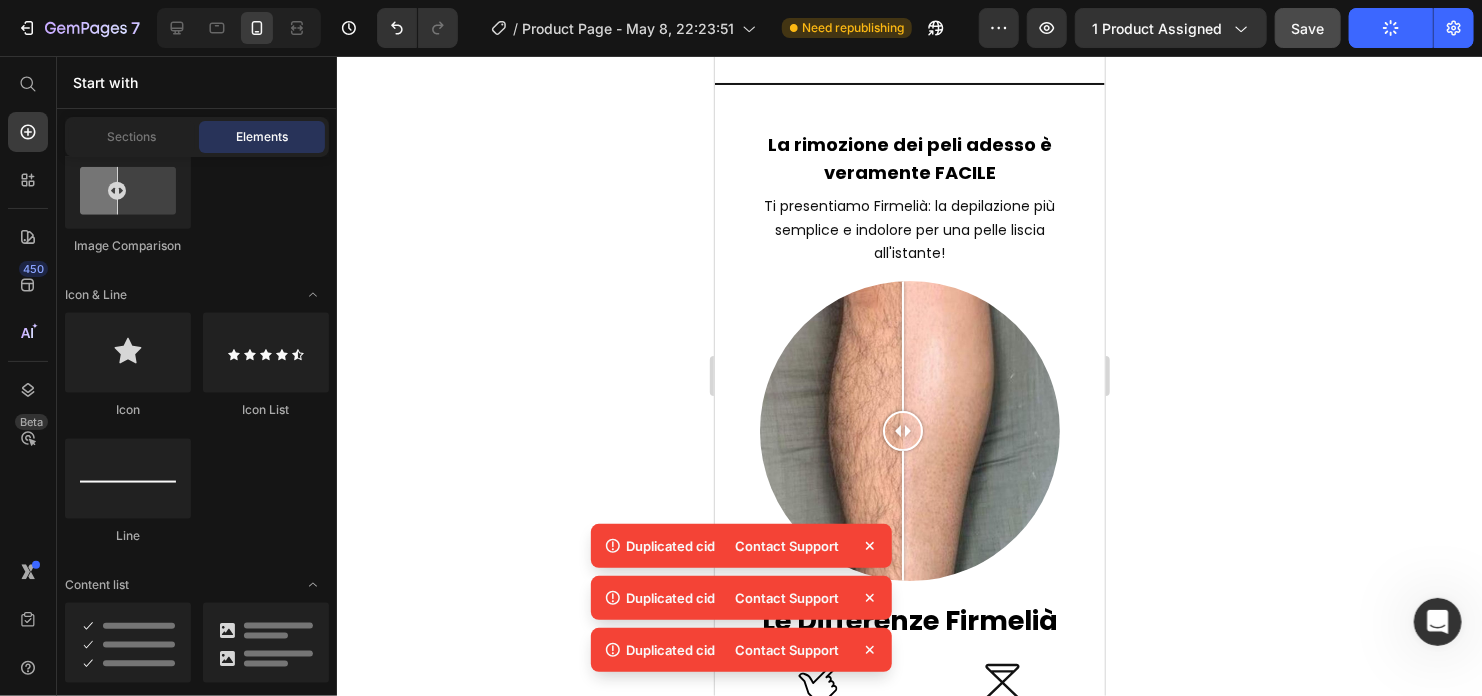 scroll, scrollTop: 7292, scrollLeft: 0, axis: vertical 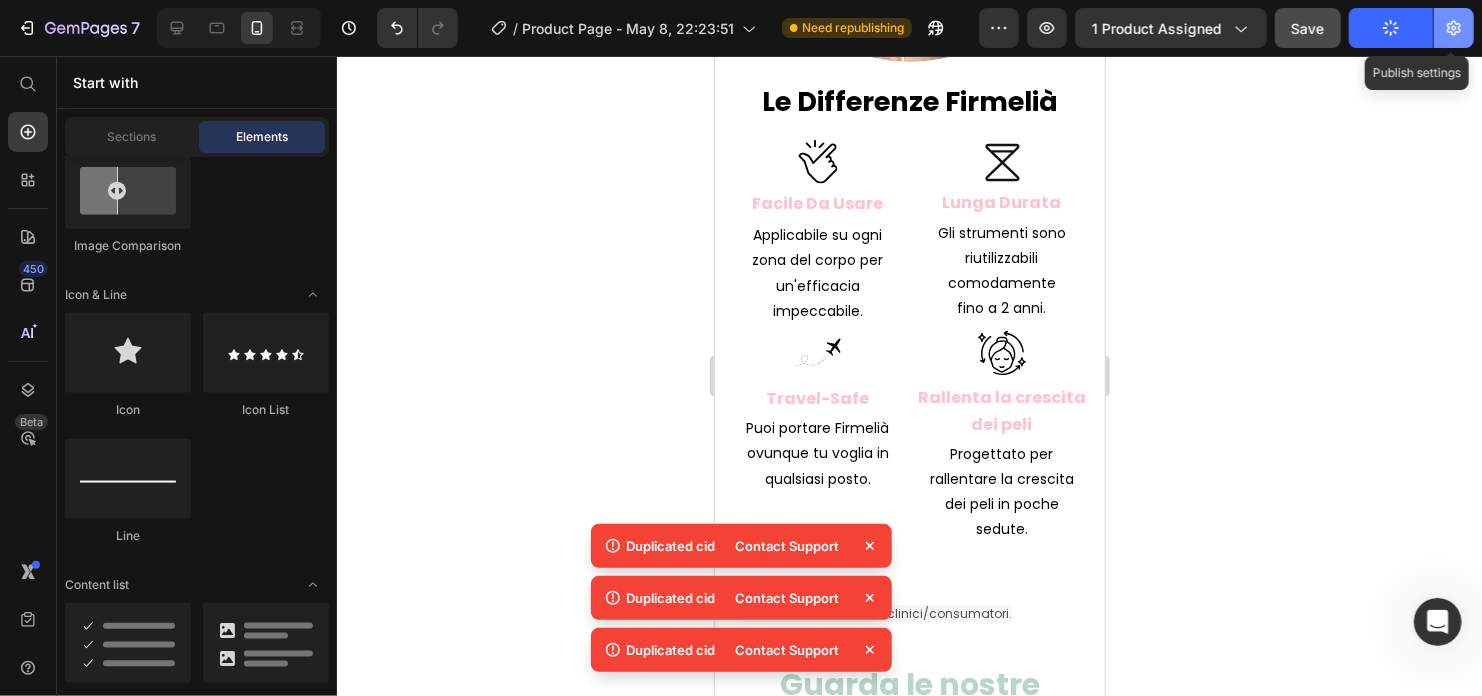 click 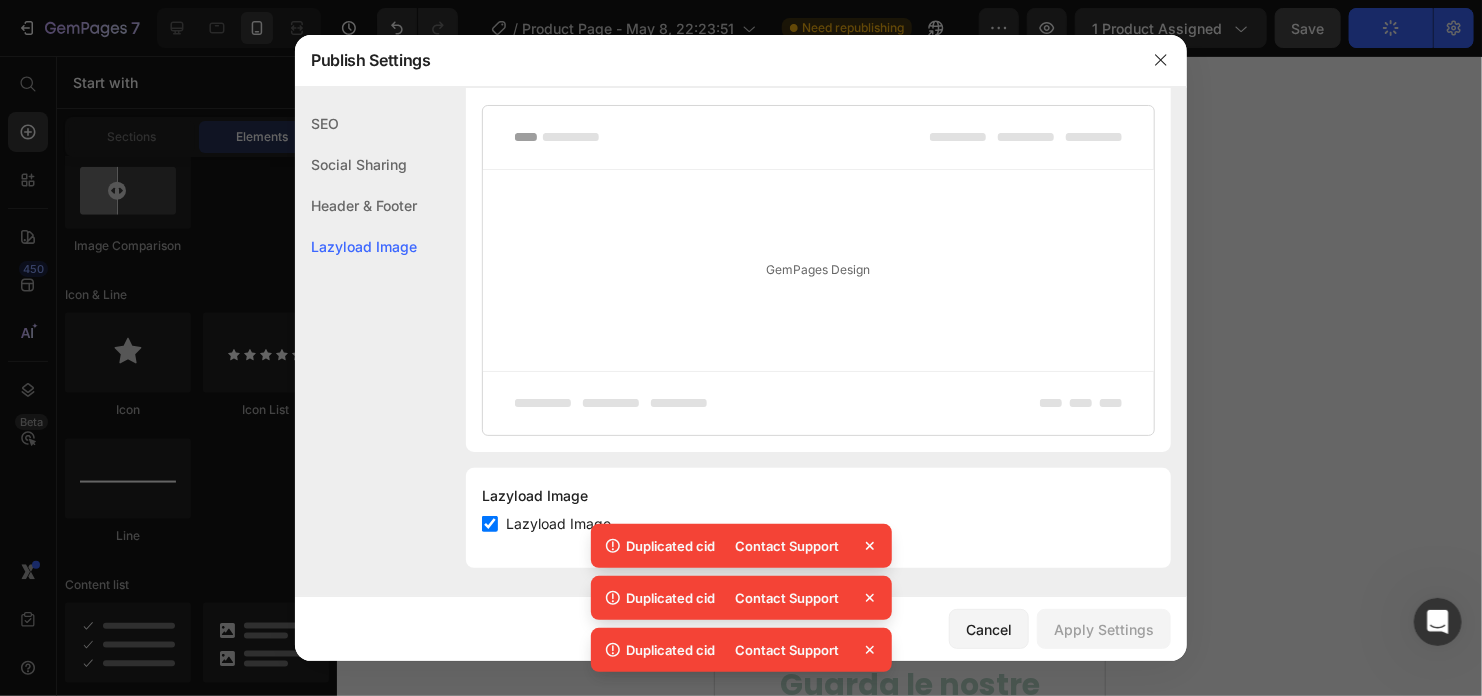 scroll, scrollTop: 429, scrollLeft: 0, axis: vertical 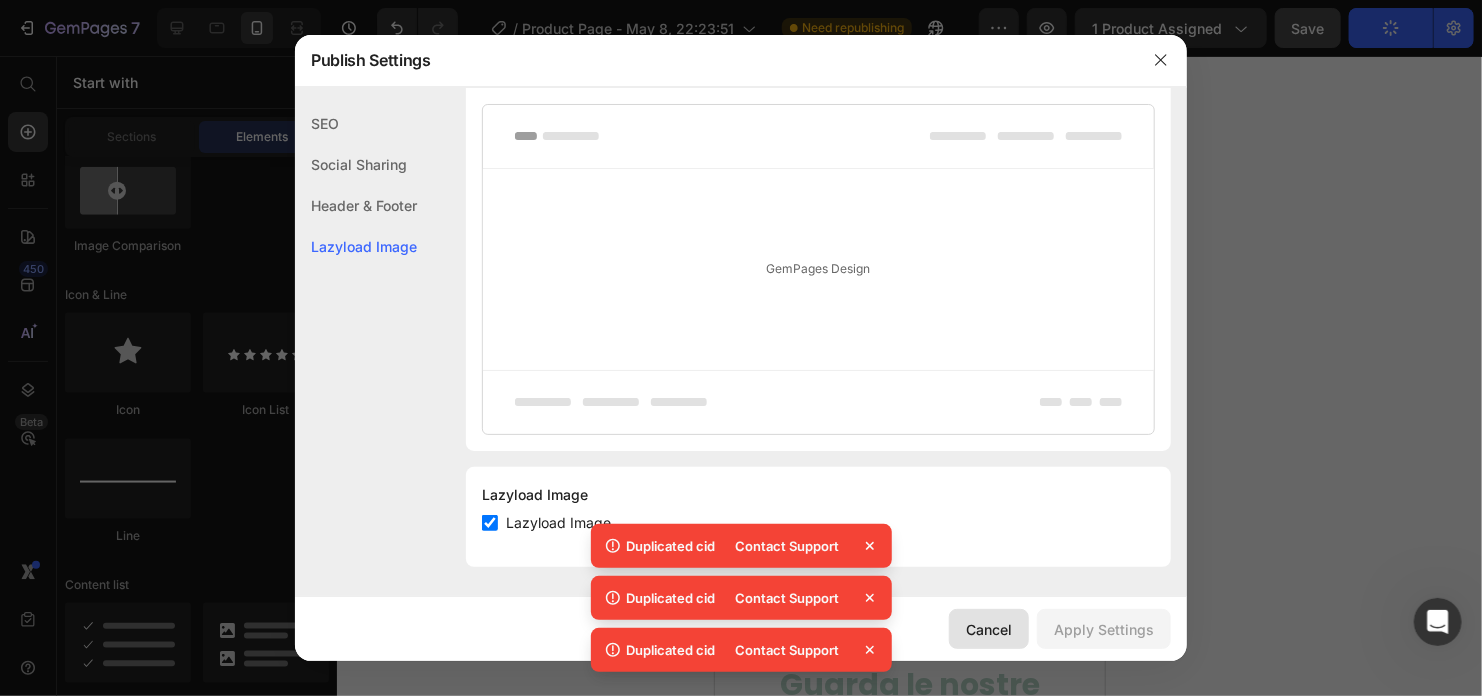 click on "Cancel" at bounding box center (989, 629) 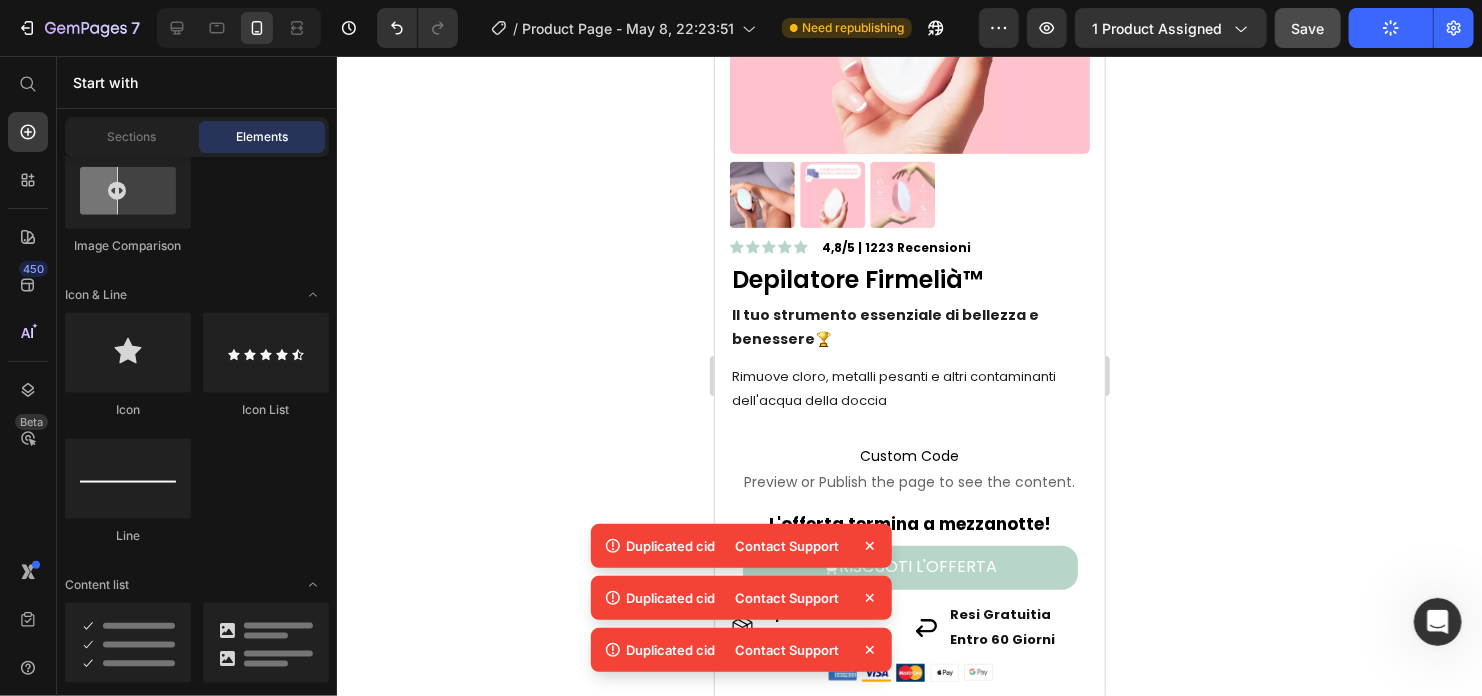 scroll, scrollTop: 0, scrollLeft: 0, axis: both 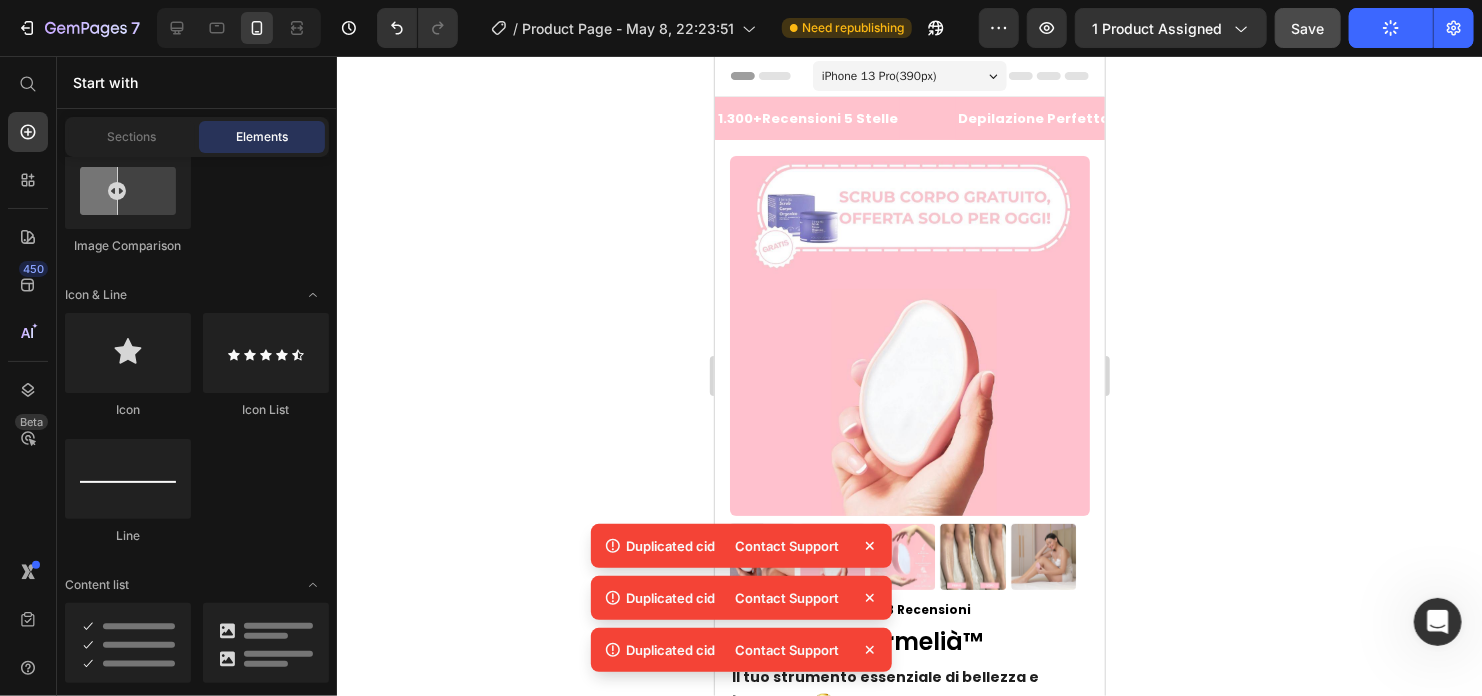 click 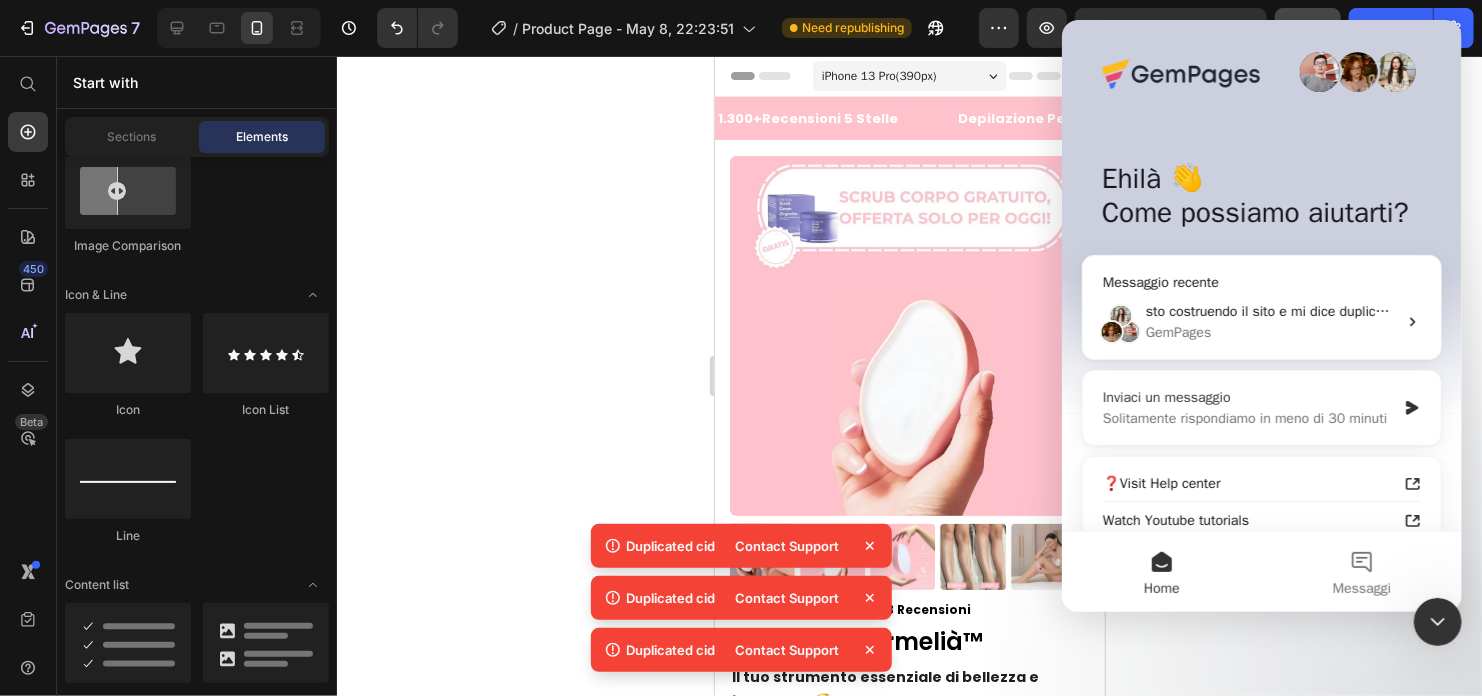 click on "Inviaci un messaggio" at bounding box center [1248, 397] 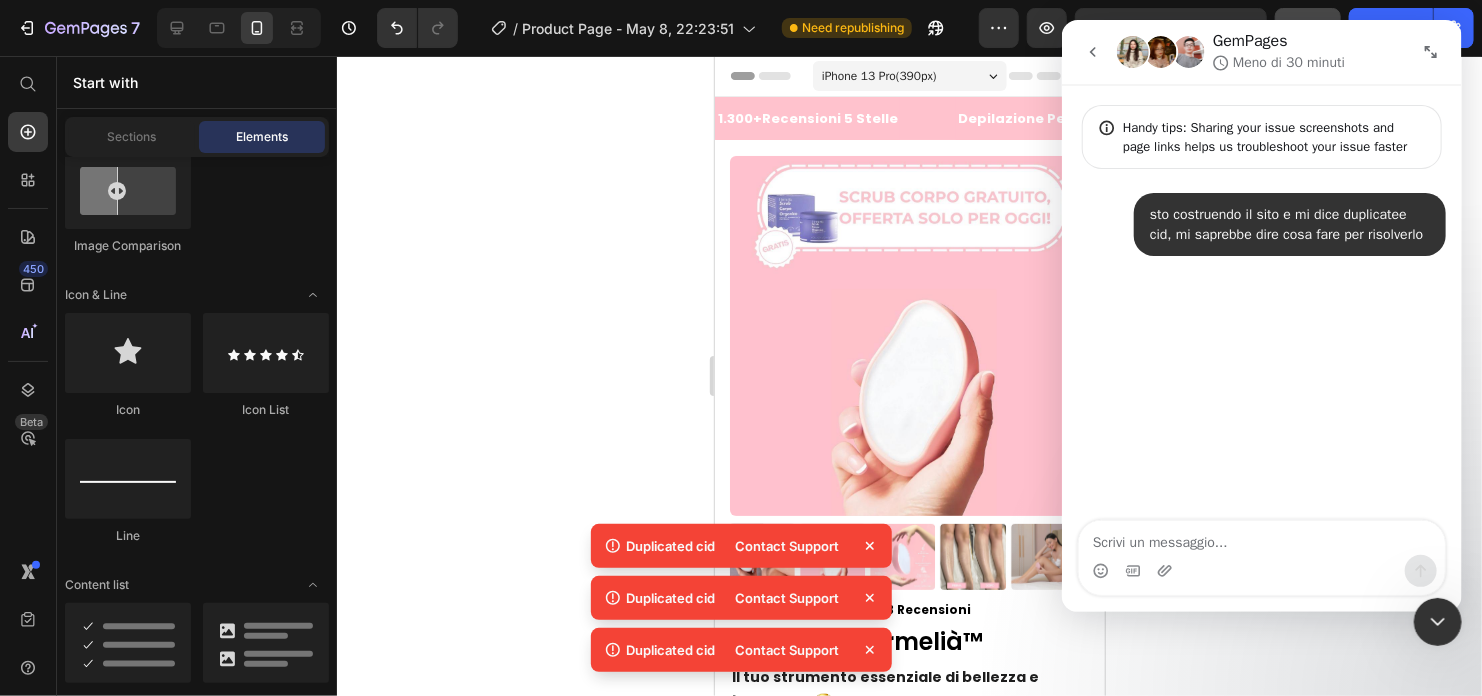 click at bounding box center (1430, 52) 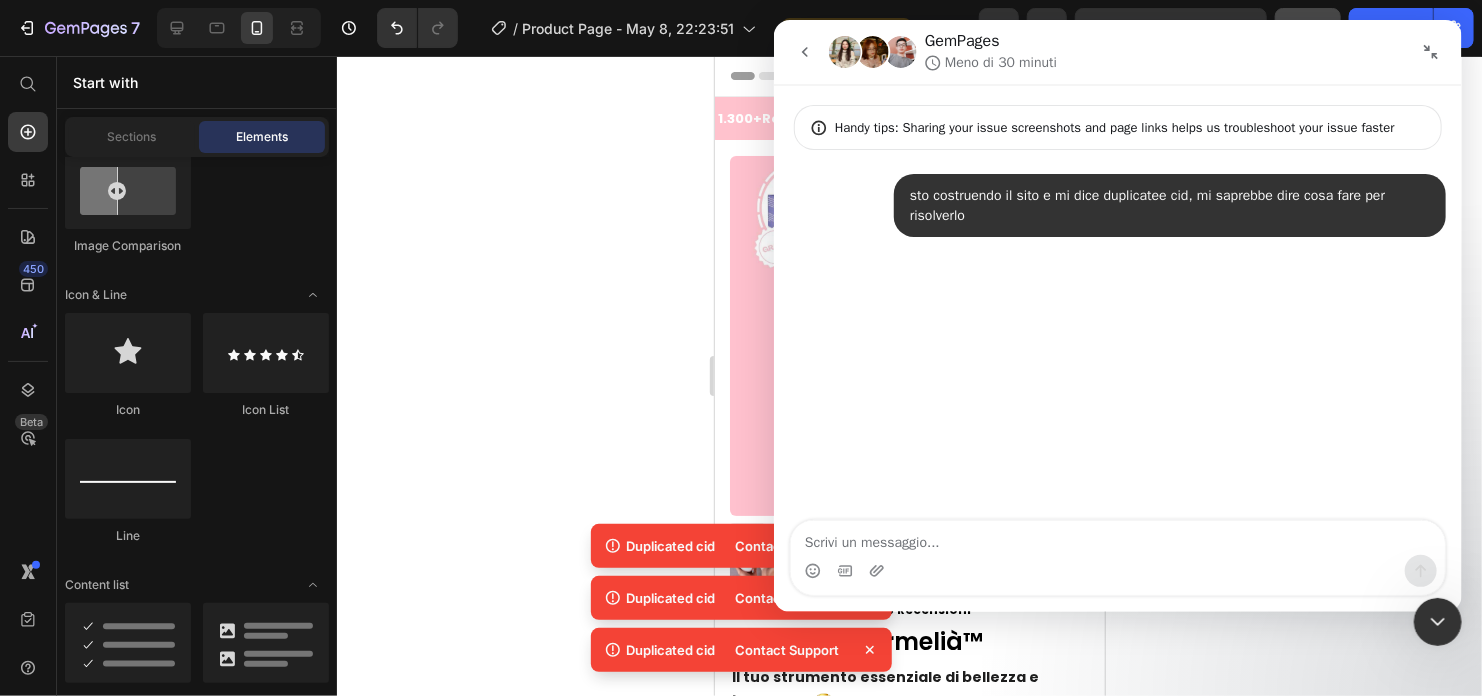 click at bounding box center (1430, 52) 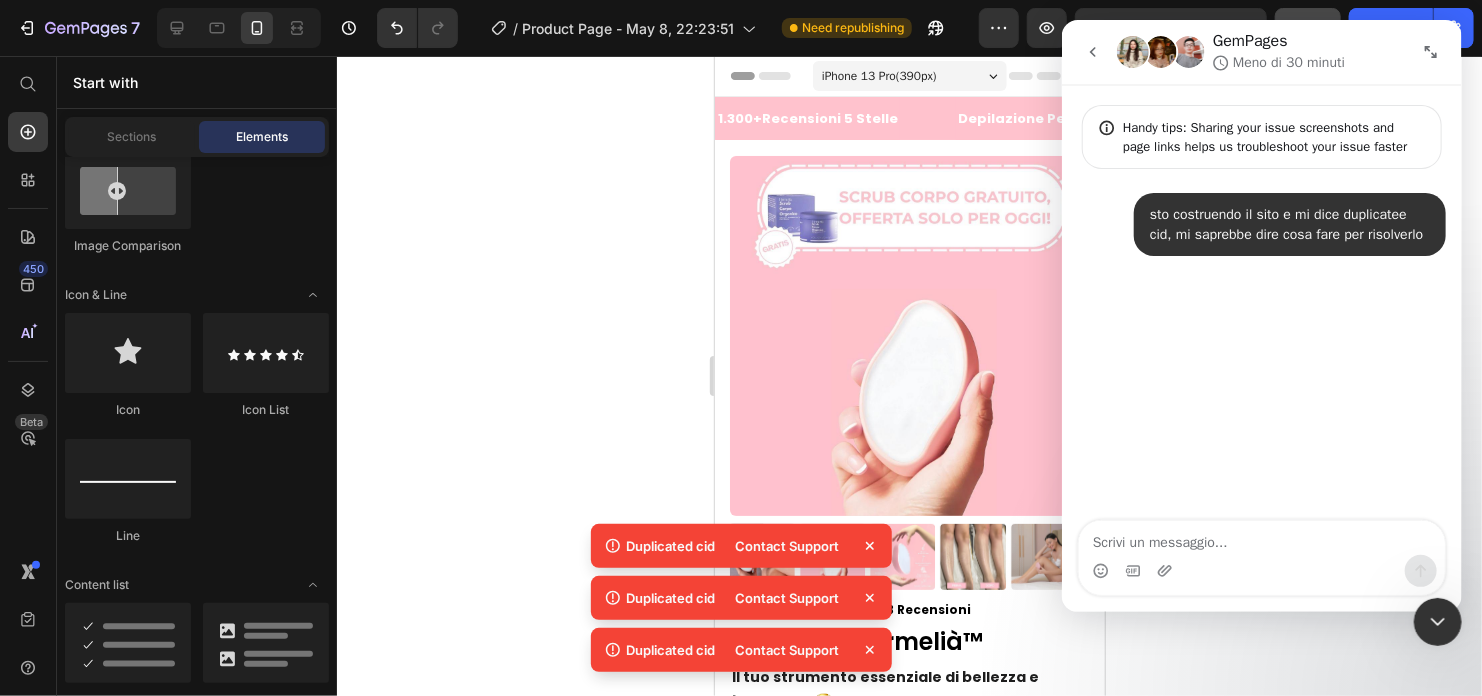 click at bounding box center [1437, 621] 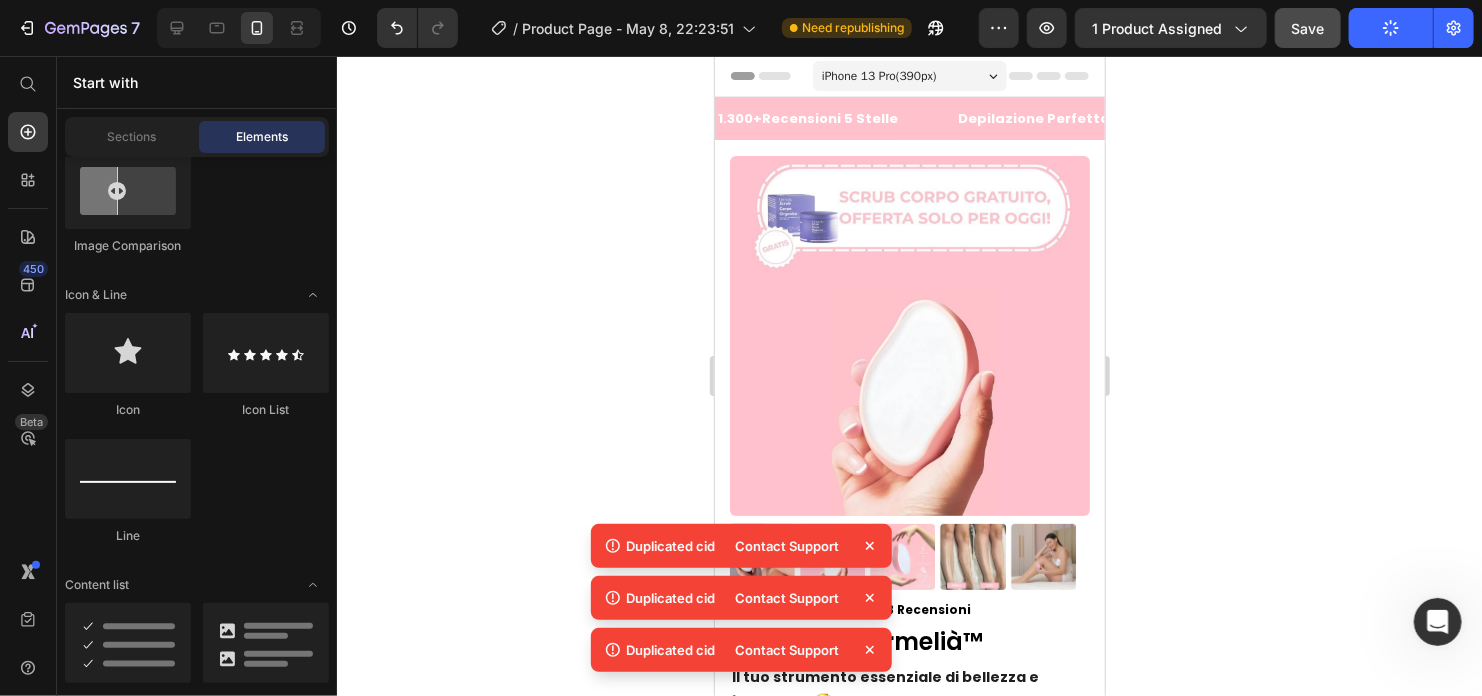 click 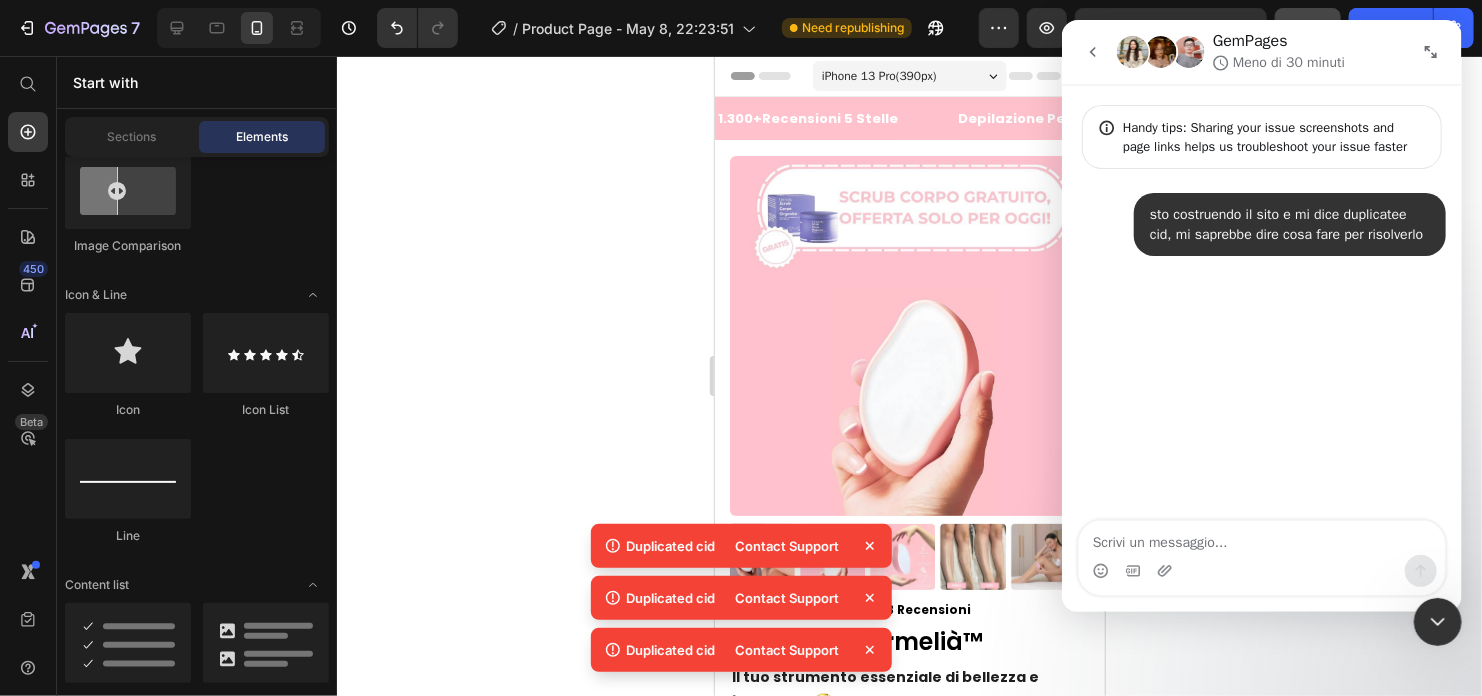 click at bounding box center (1437, 621) 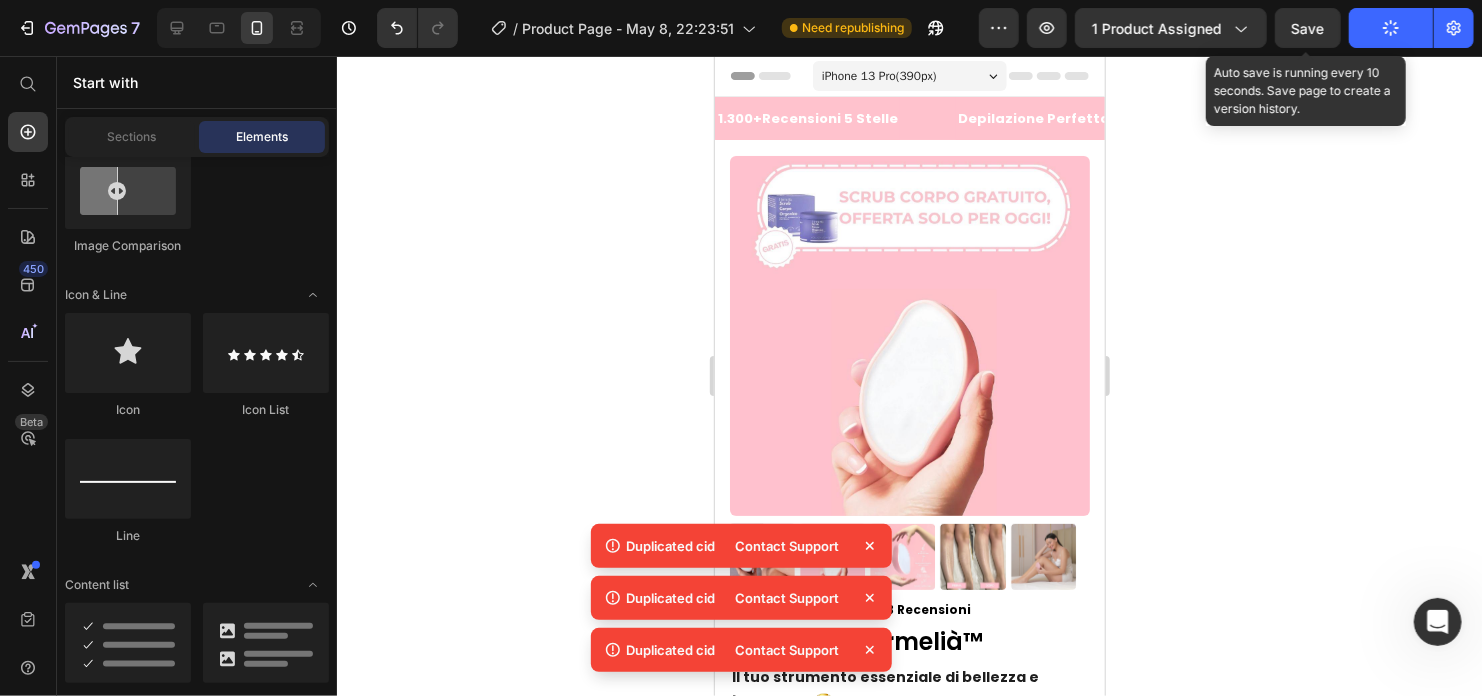 drag, startPoint x: 1338, startPoint y: 33, endPoint x: 1331, endPoint y: 57, distance: 25 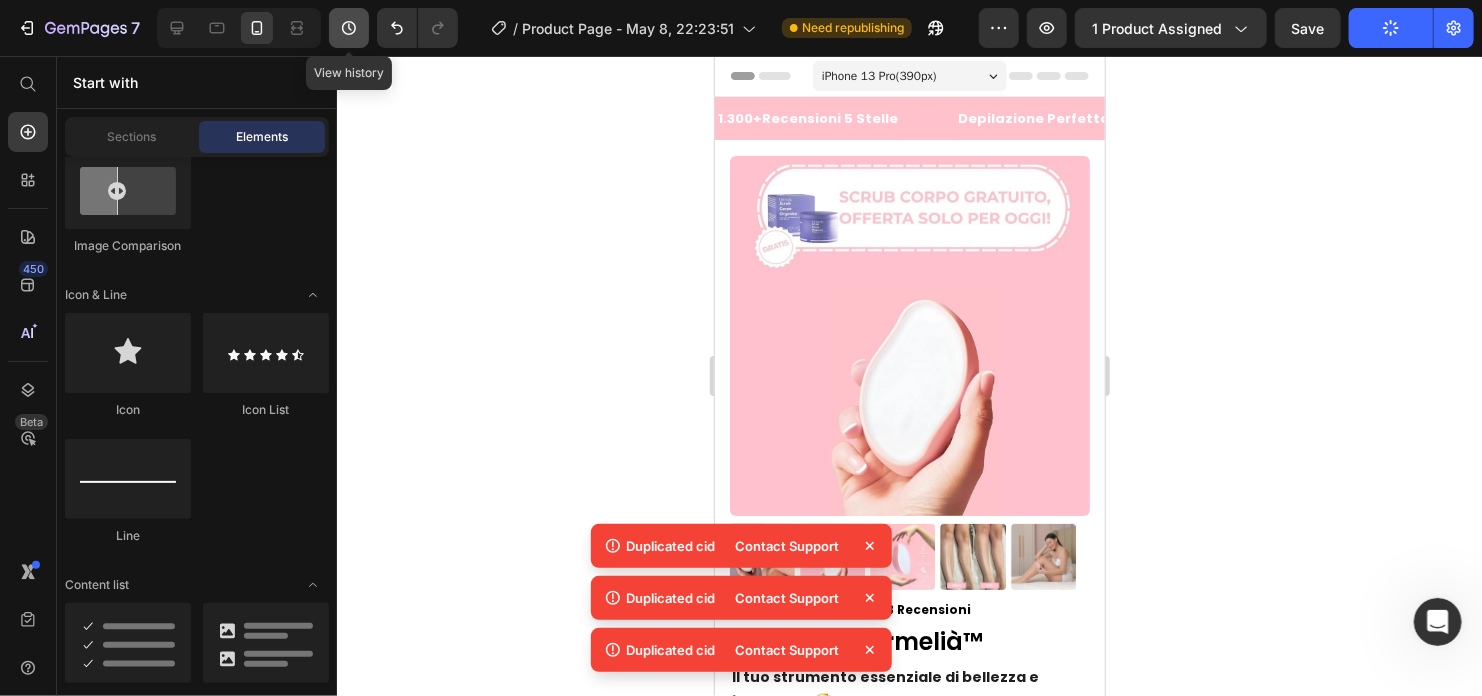 click 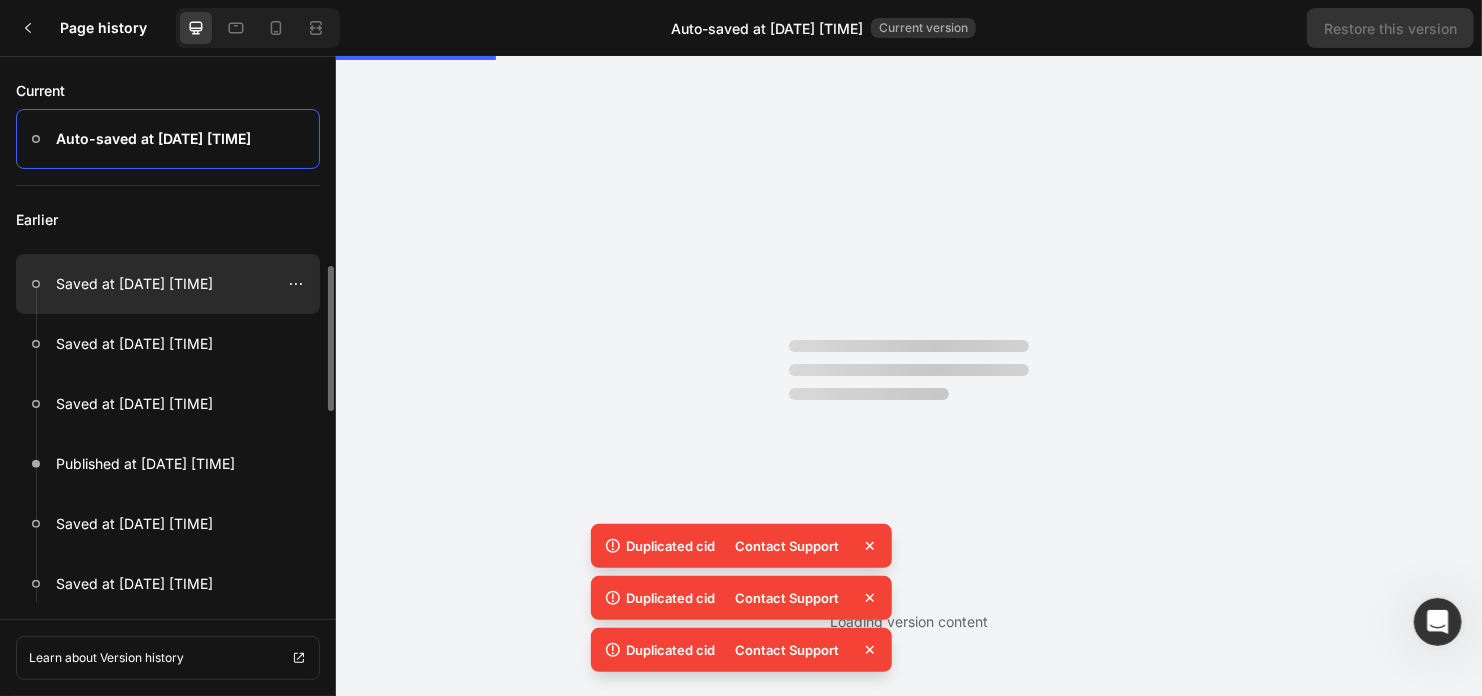 scroll, scrollTop: 0, scrollLeft: 0, axis: both 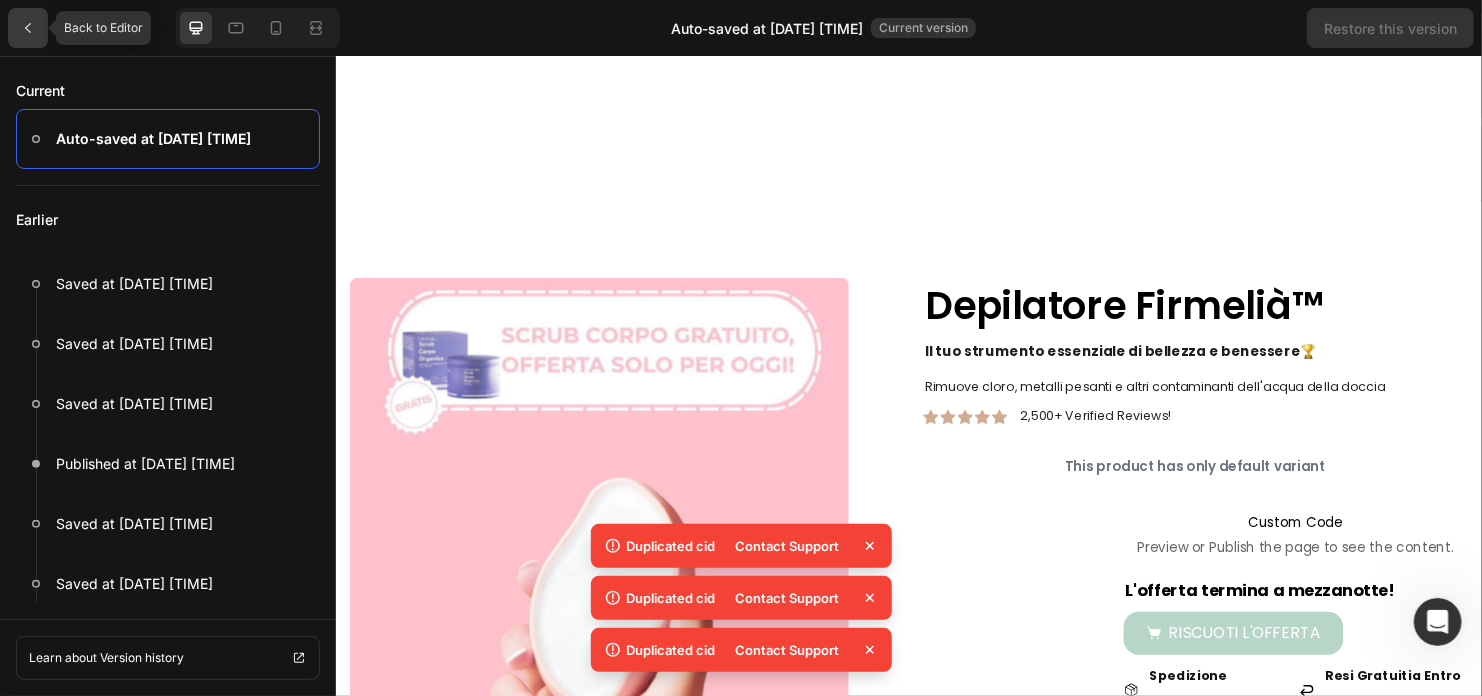 click at bounding box center [28, 28] 